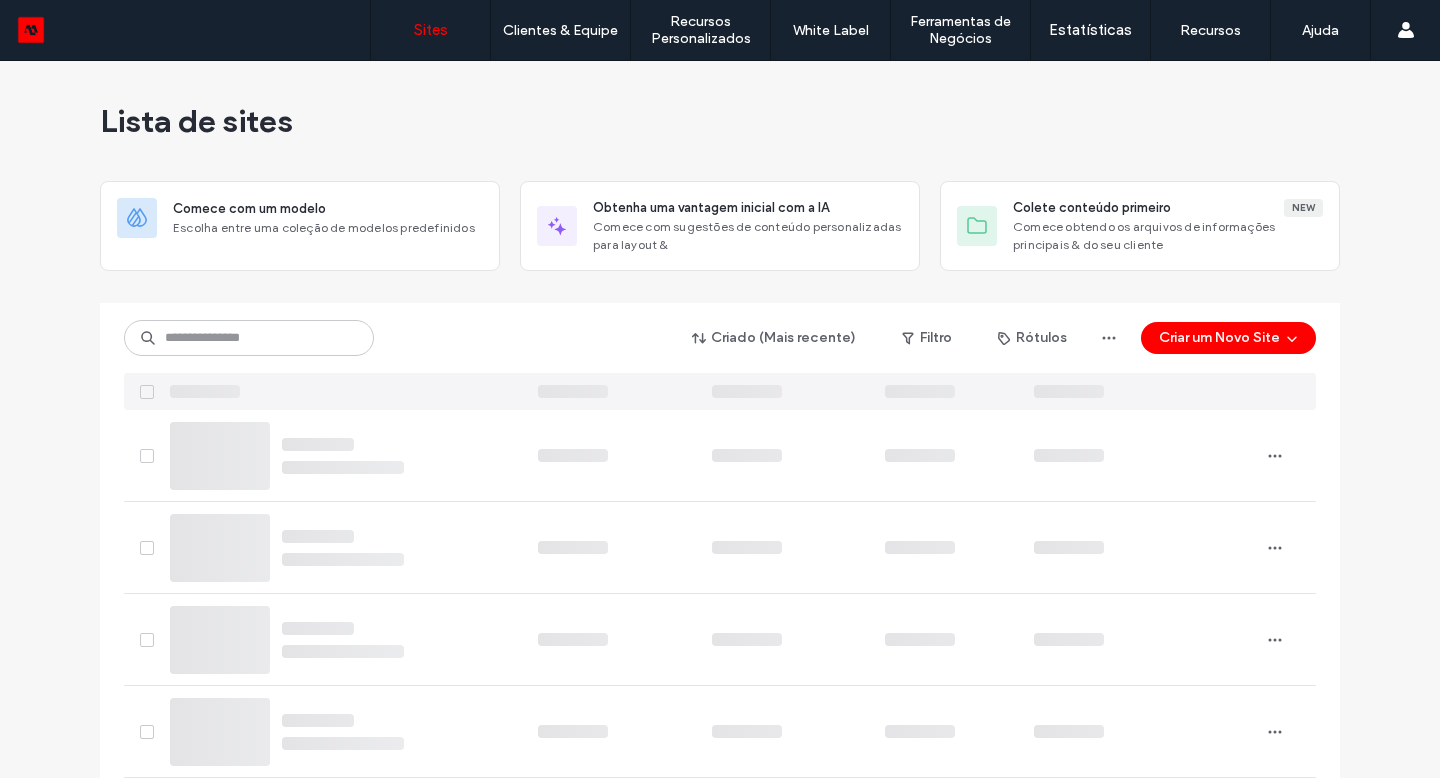 scroll, scrollTop: 0, scrollLeft: 0, axis: both 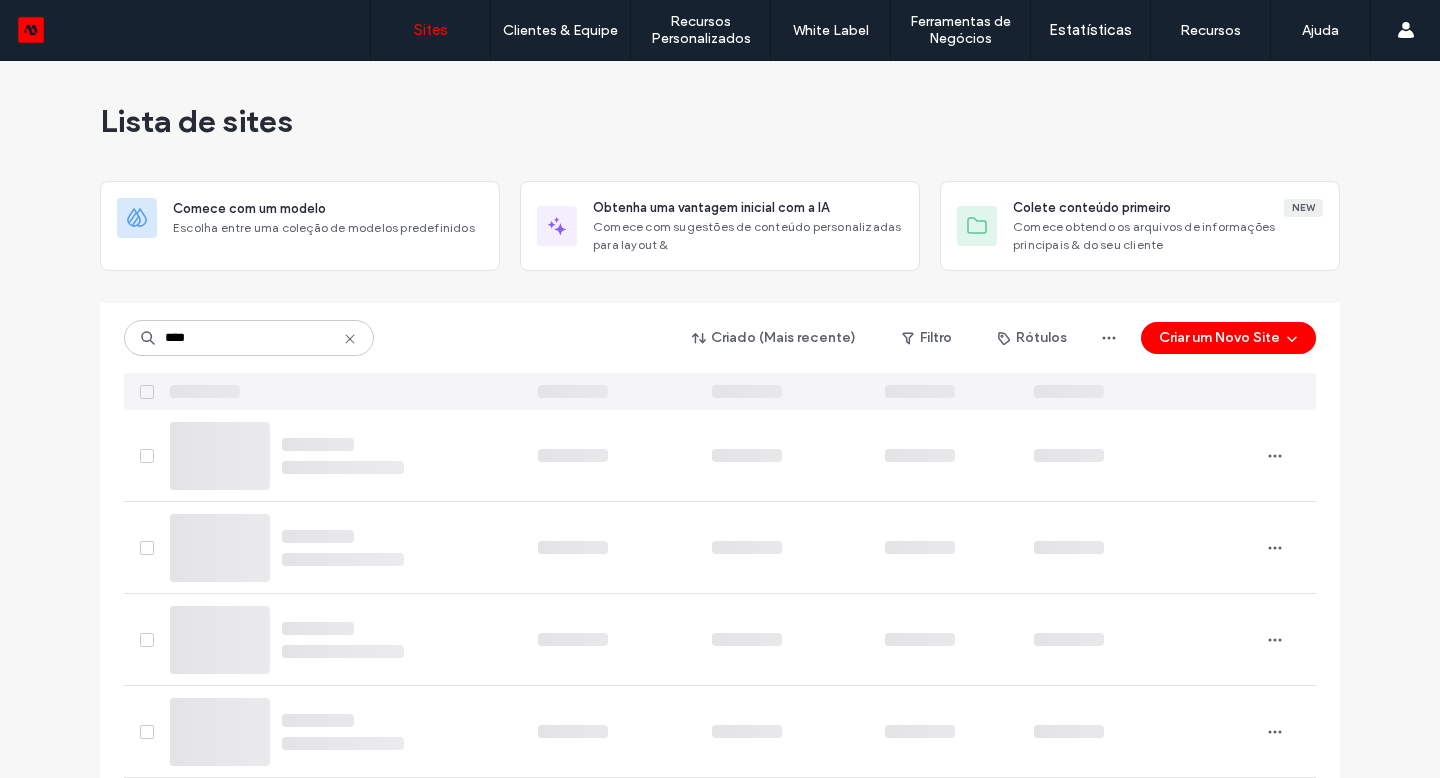 type on "*****" 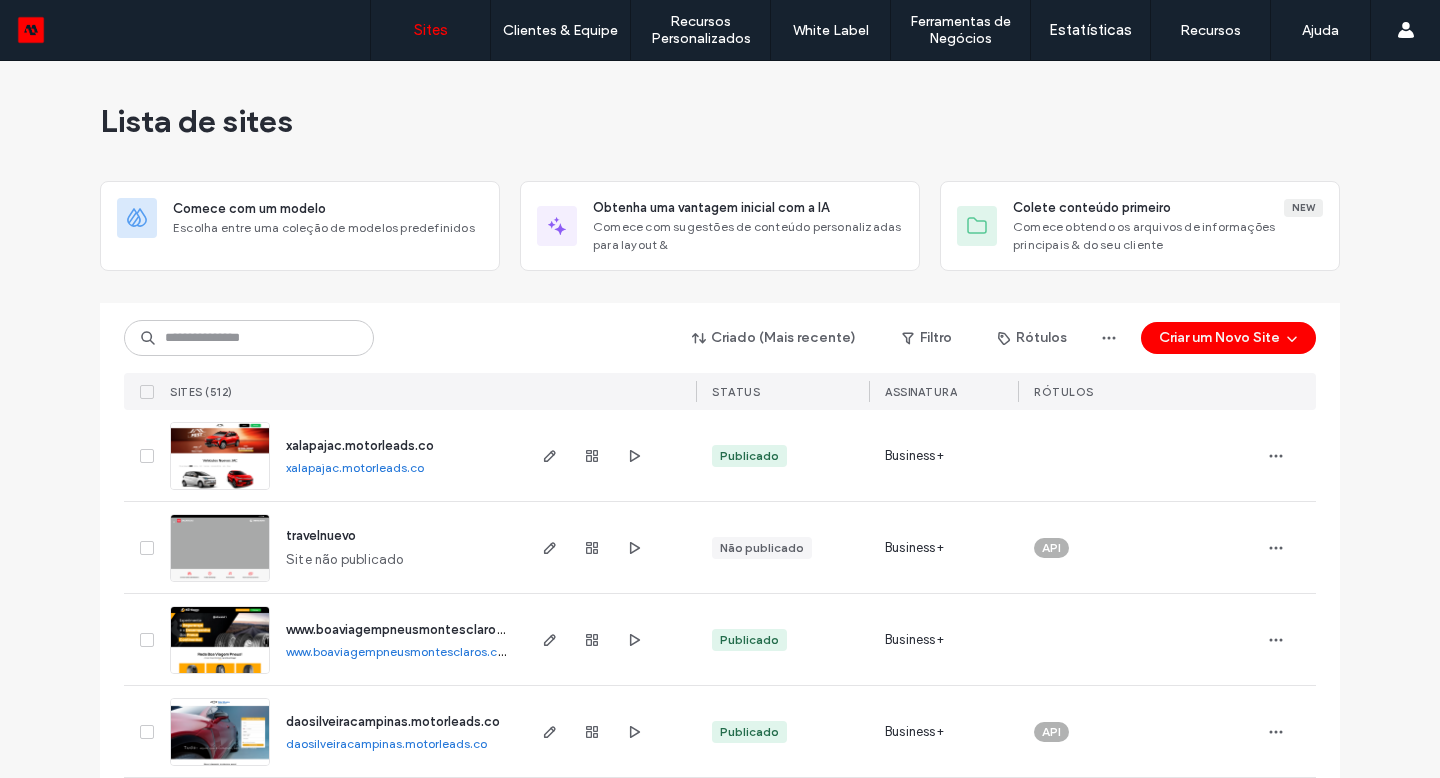 scroll, scrollTop: 0, scrollLeft: 0, axis: both 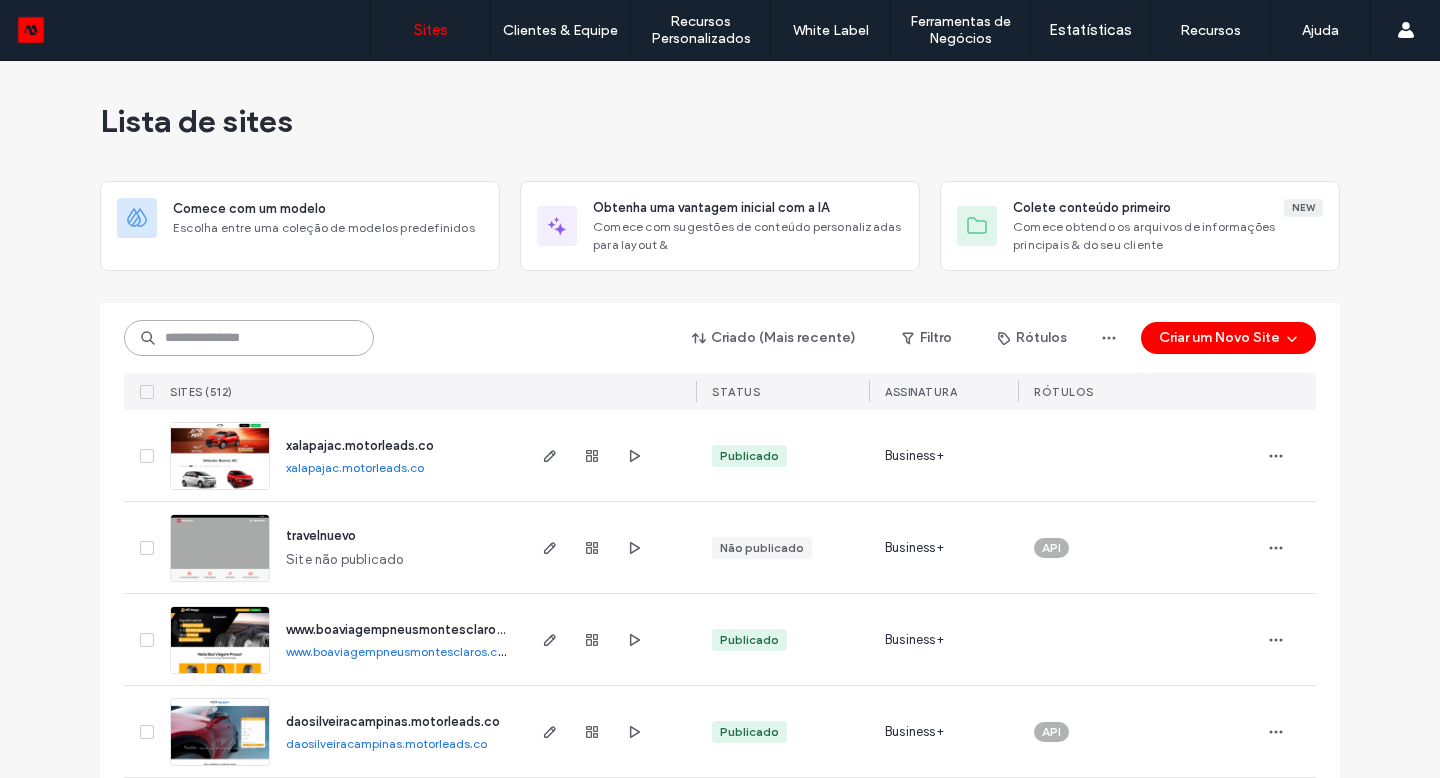 click at bounding box center [249, 338] 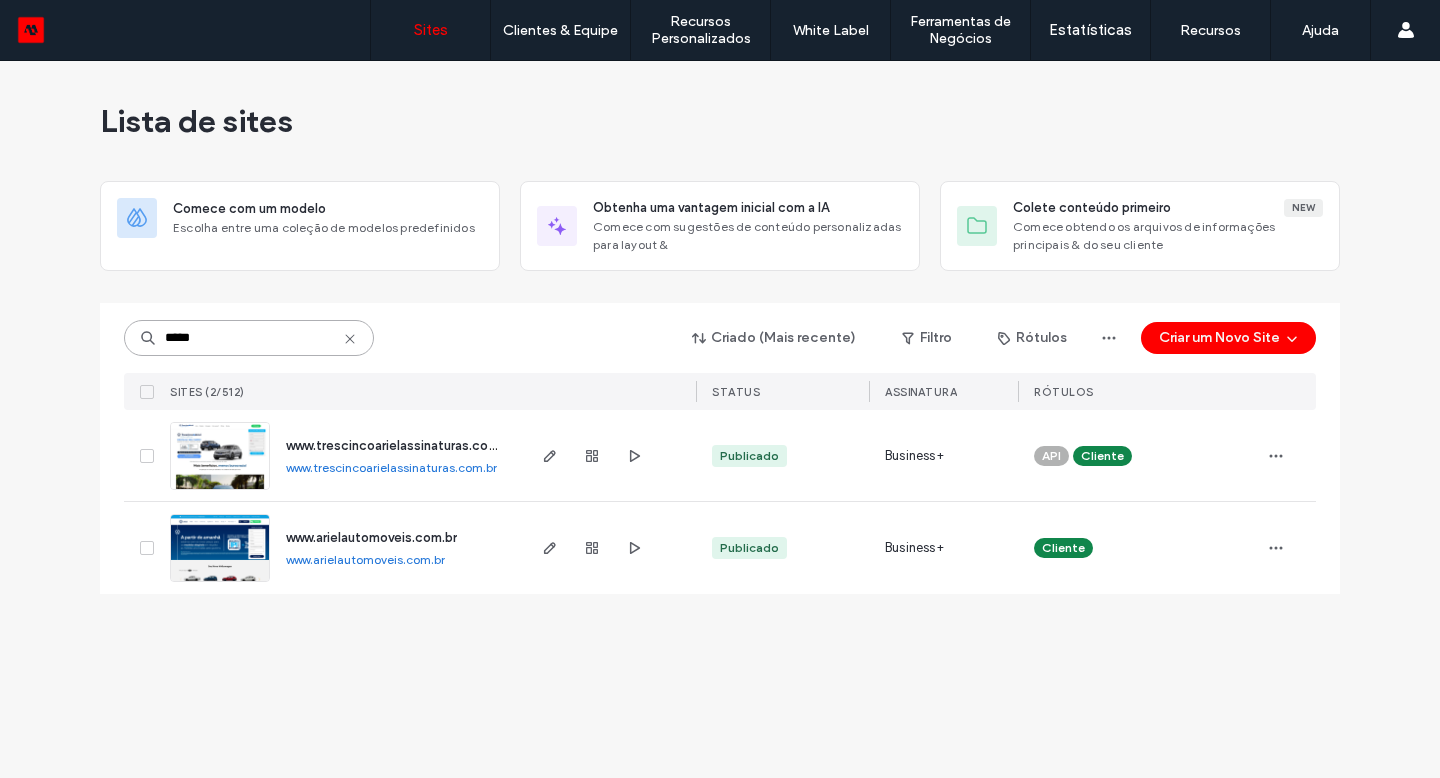 type on "*****" 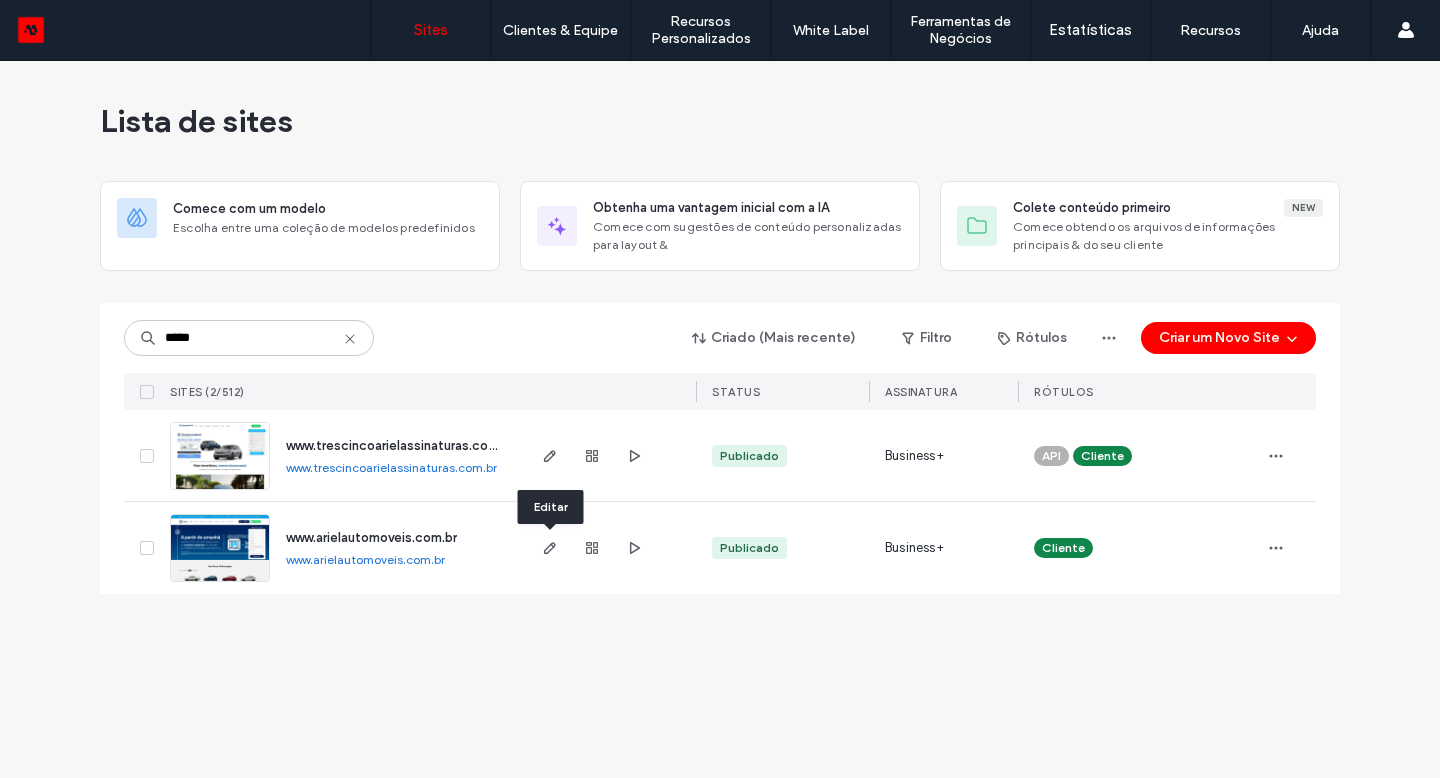 click 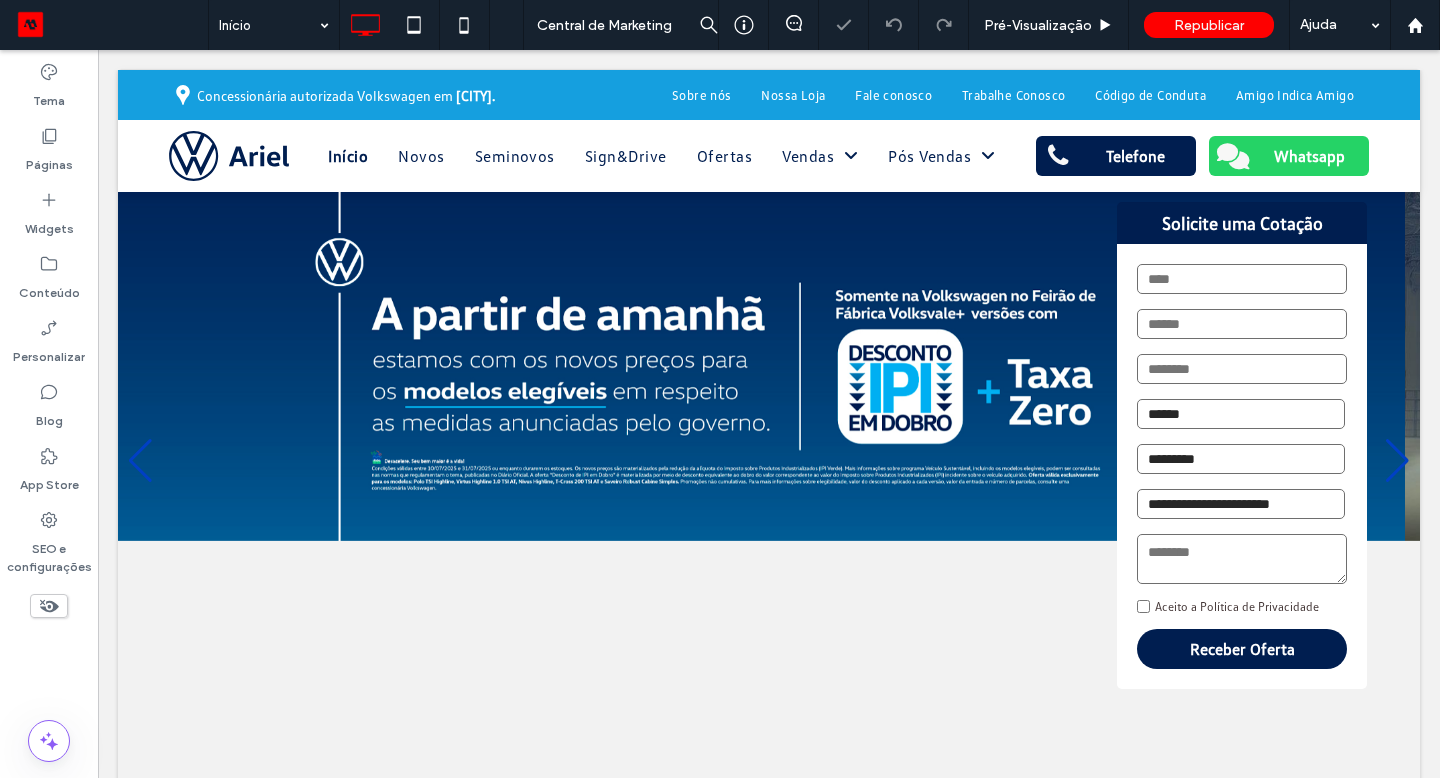 scroll, scrollTop: 0, scrollLeft: 0, axis: both 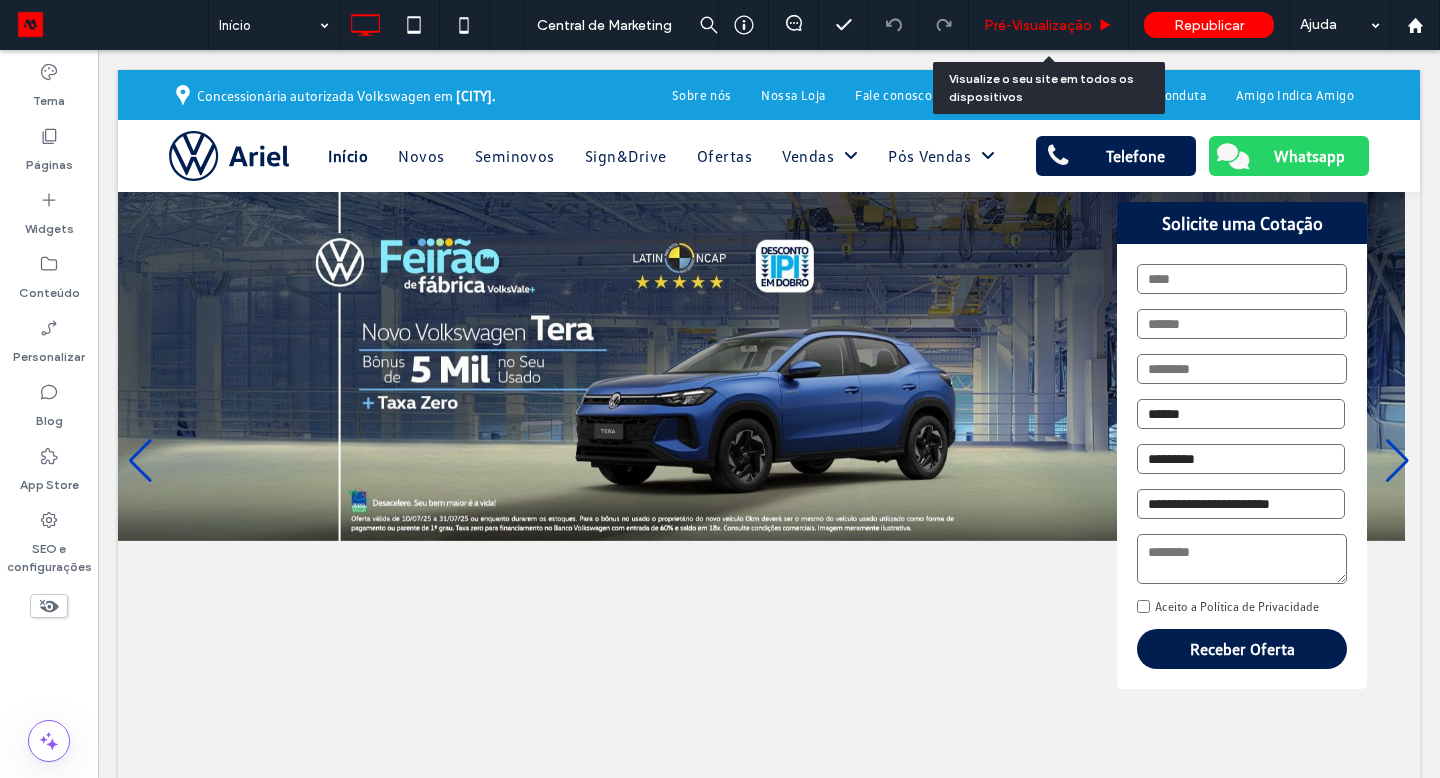 click on "Pré-Visualizaçāo" at bounding box center (1038, 25) 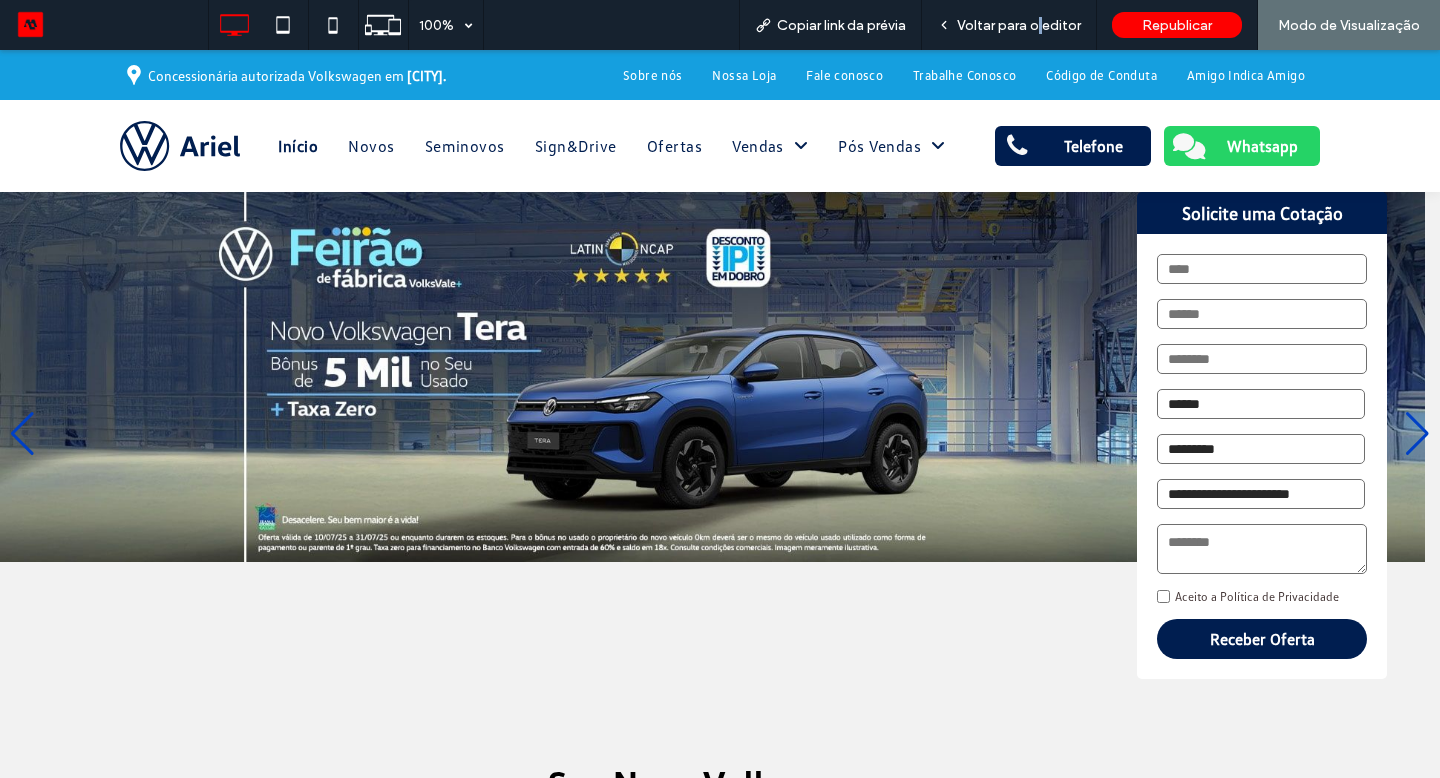 click on "Voltar para o editor" at bounding box center [1019, 25] 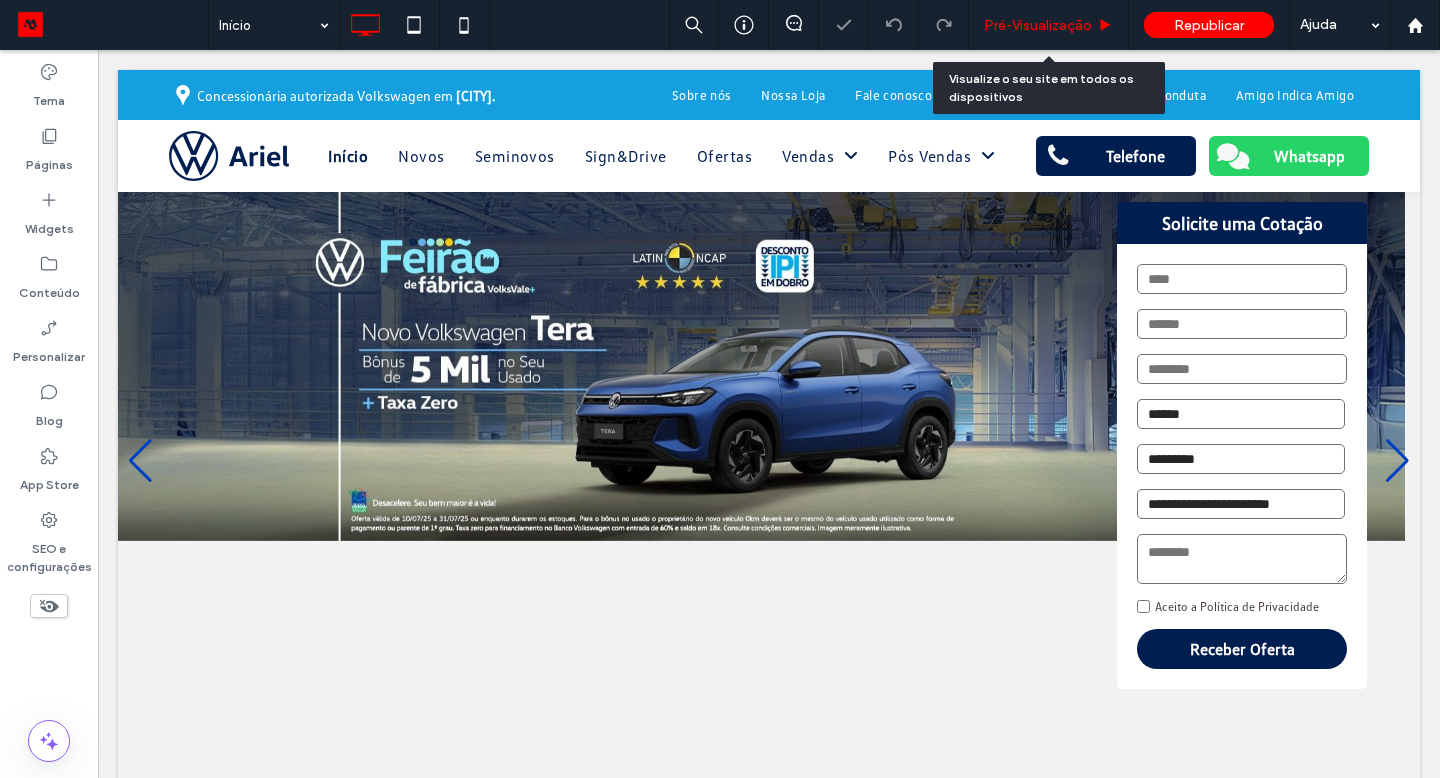 click on "Pré-Visualizaçāo" at bounding box center (1038, 25) 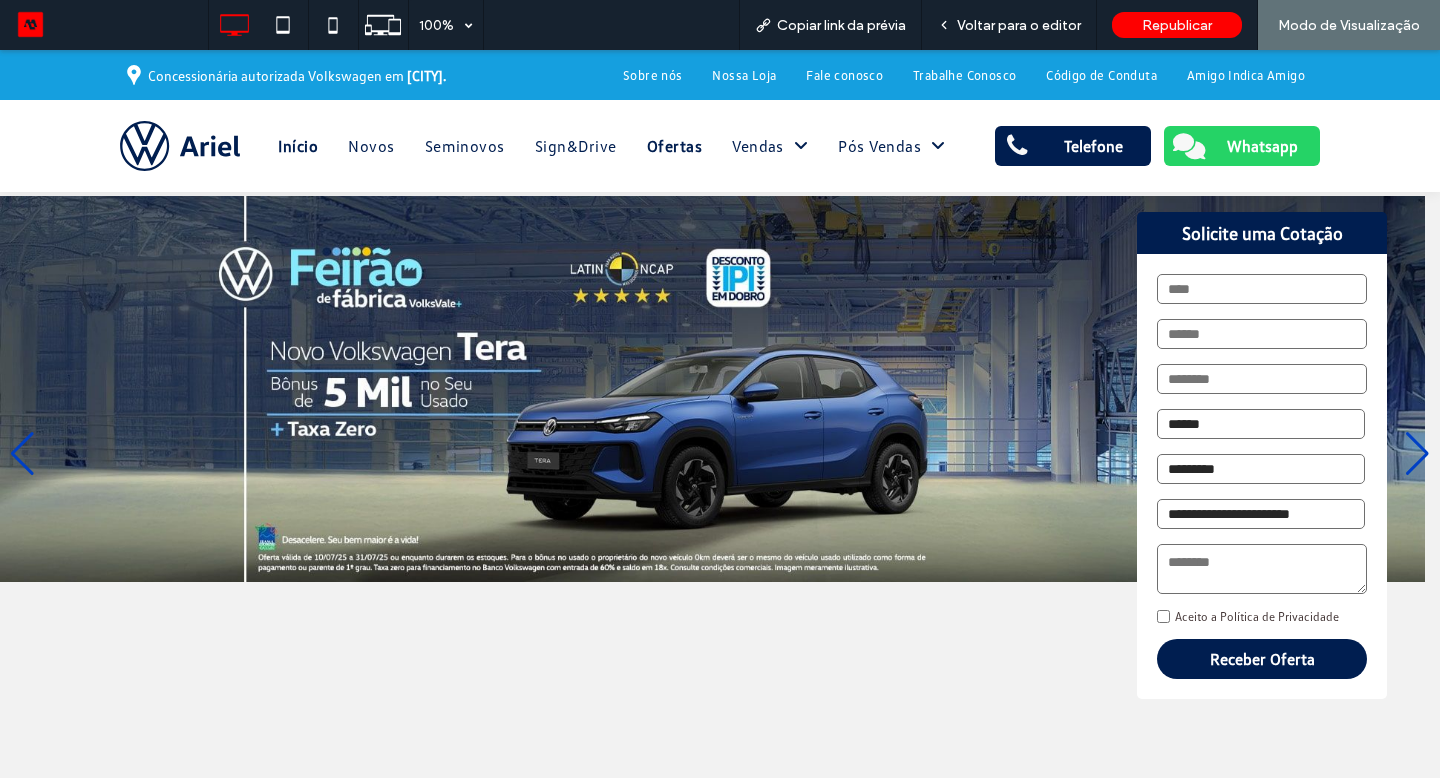 drag, startPoint x: 1077, startPoint y: 68, endPoint x: 644, endPoint y: 151, distance: 440.8832 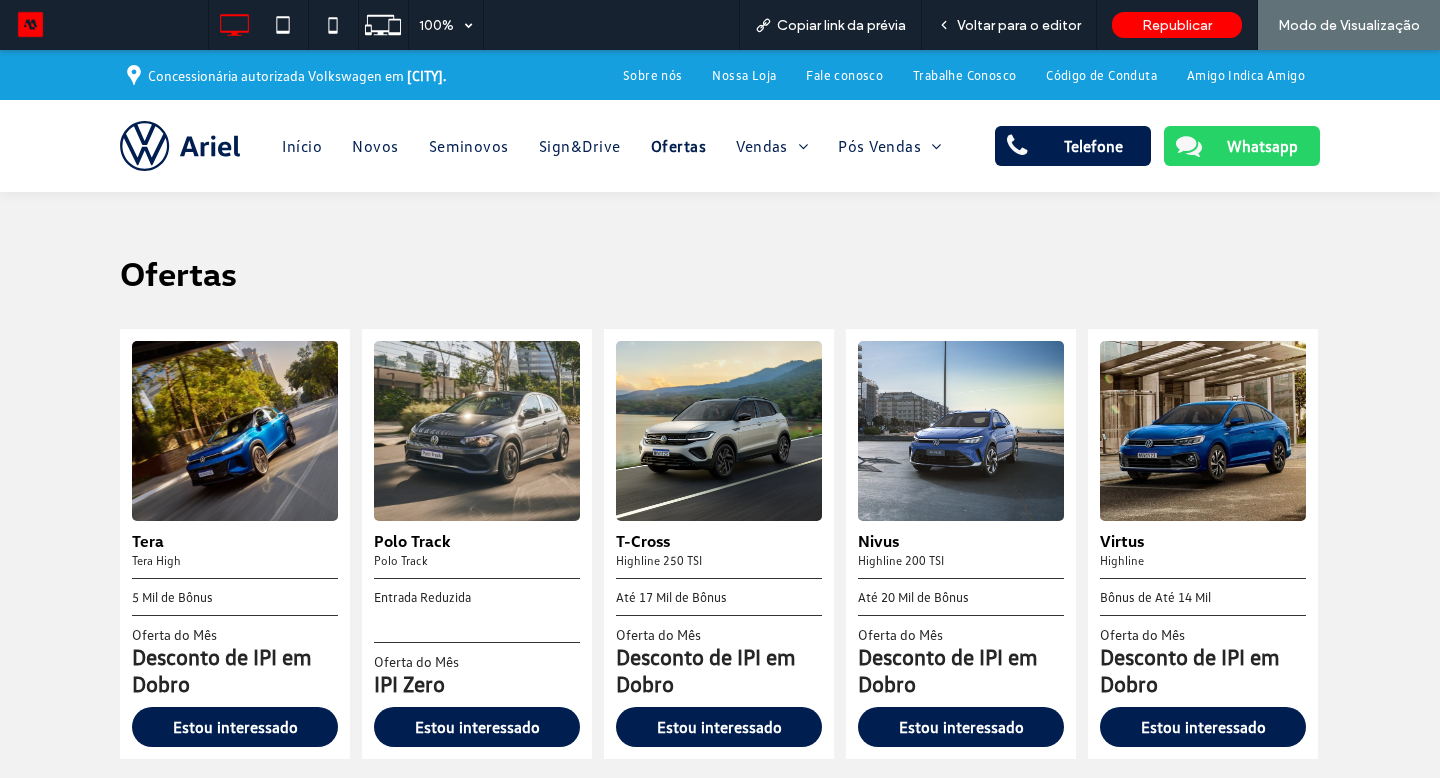 scroll, scrollTop: 126, scrollLeft: 0, axis: vertical 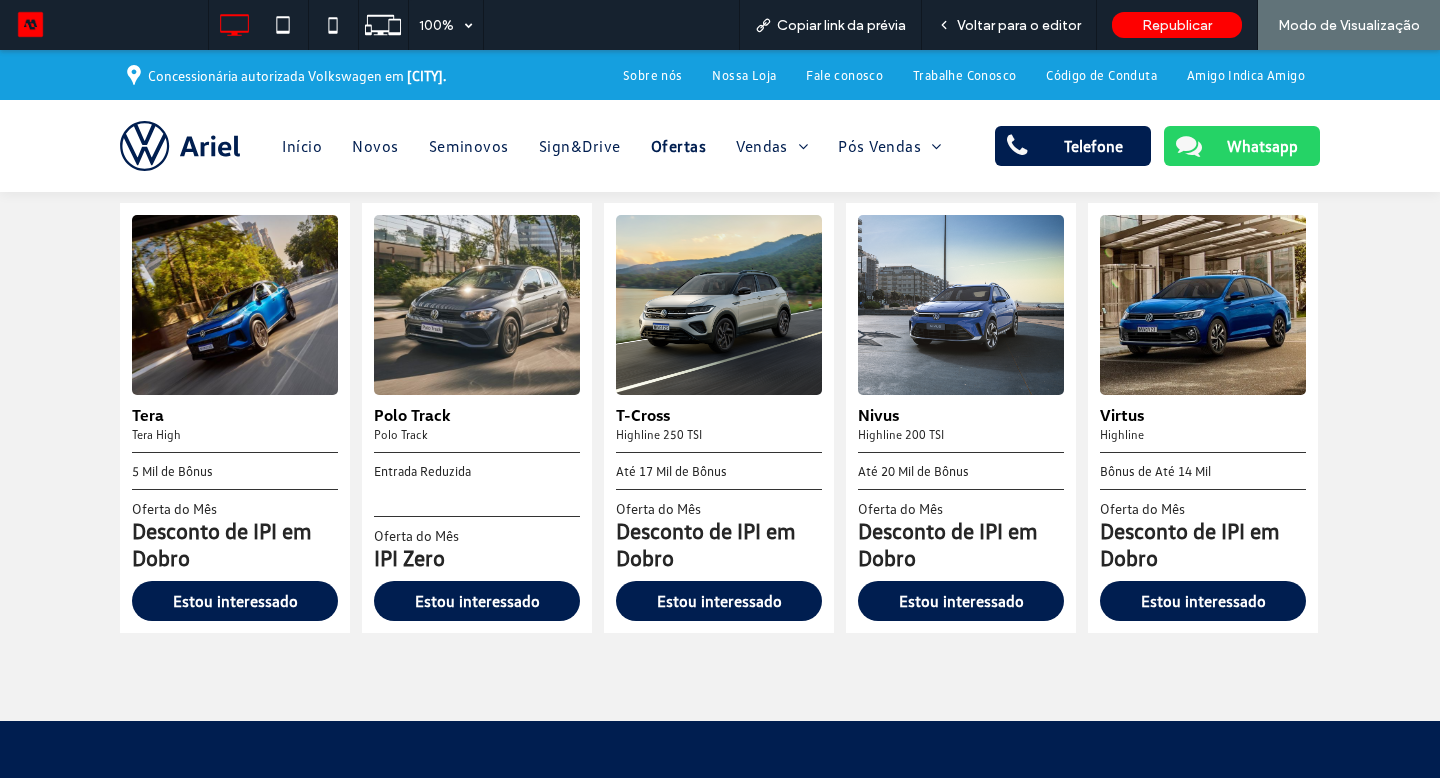 click on "Estou interessado" at bounding box center (477, 601) 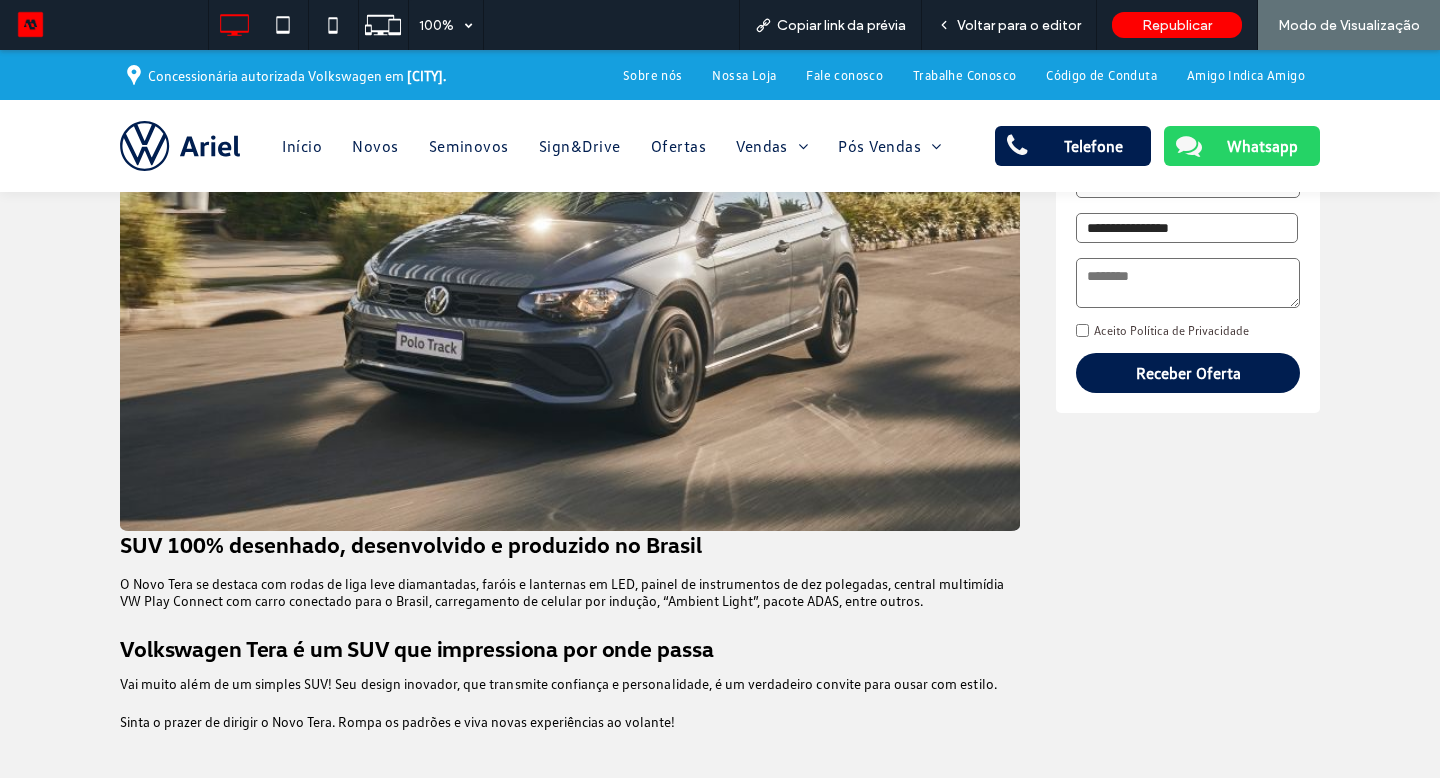scroll, scrollTop: 322, scrollLeft: 0, axis: vertical 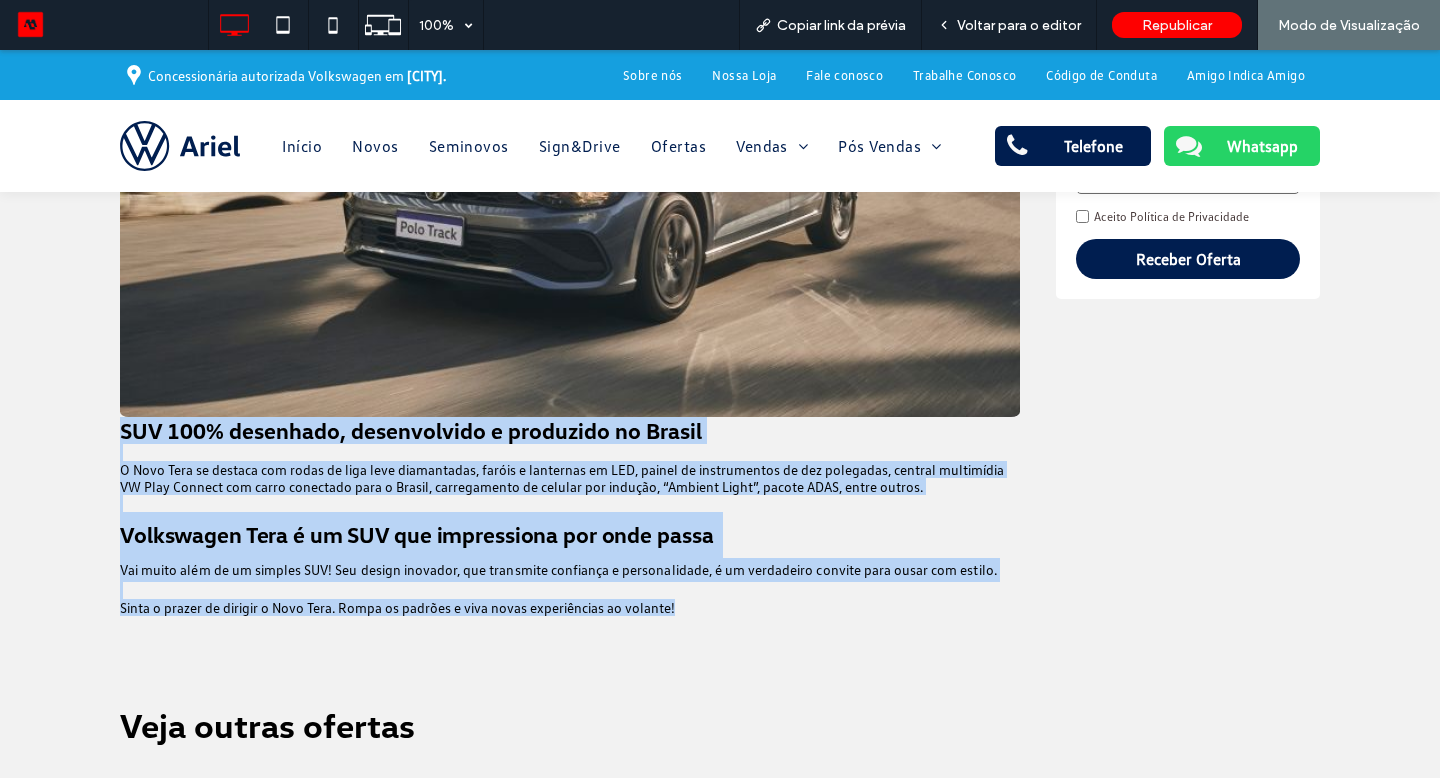 drag, startPoint x: 644, startPoint y: 151, endPoint x: 686, endPoint y: 618, distance: 468.88486 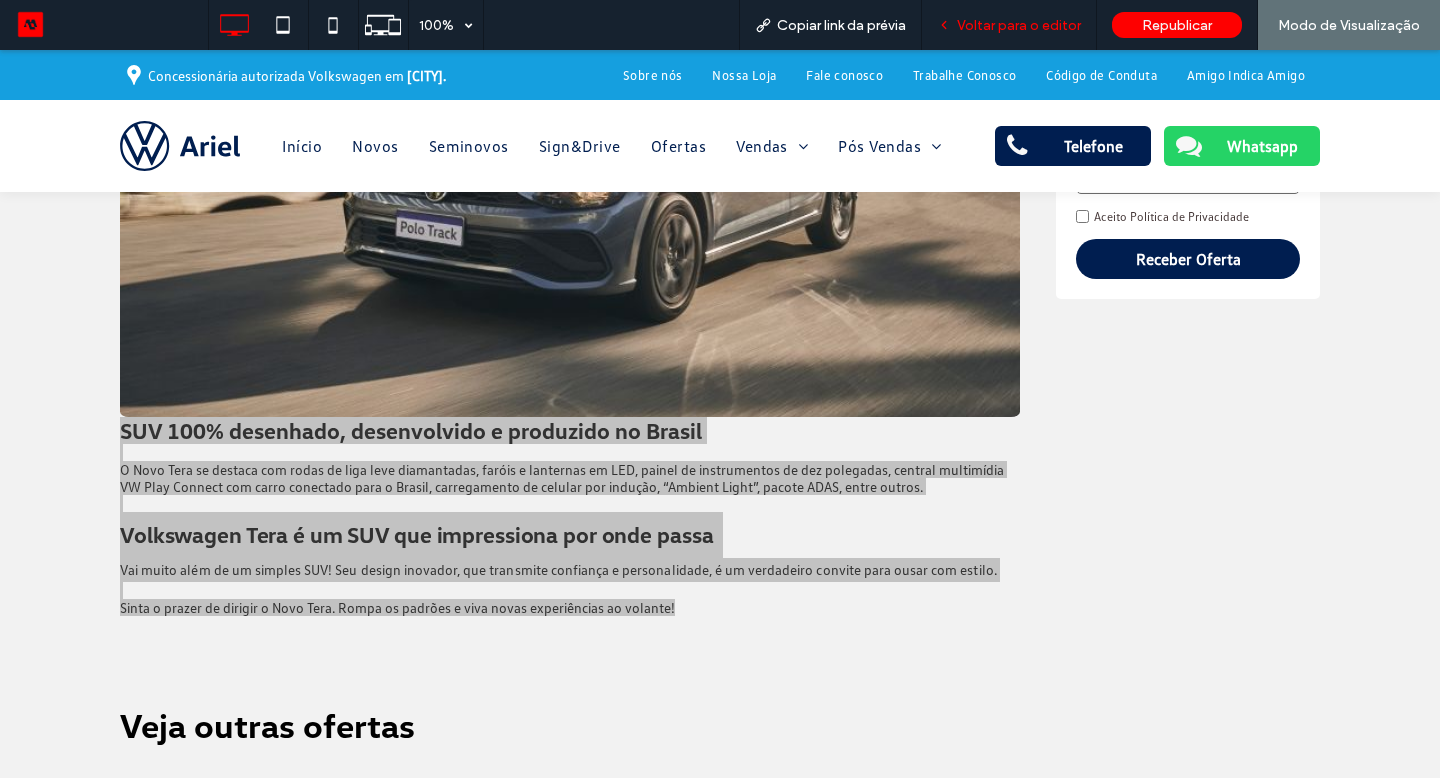 click on "Voltar para o editor" at bounding box center [1019, 25] 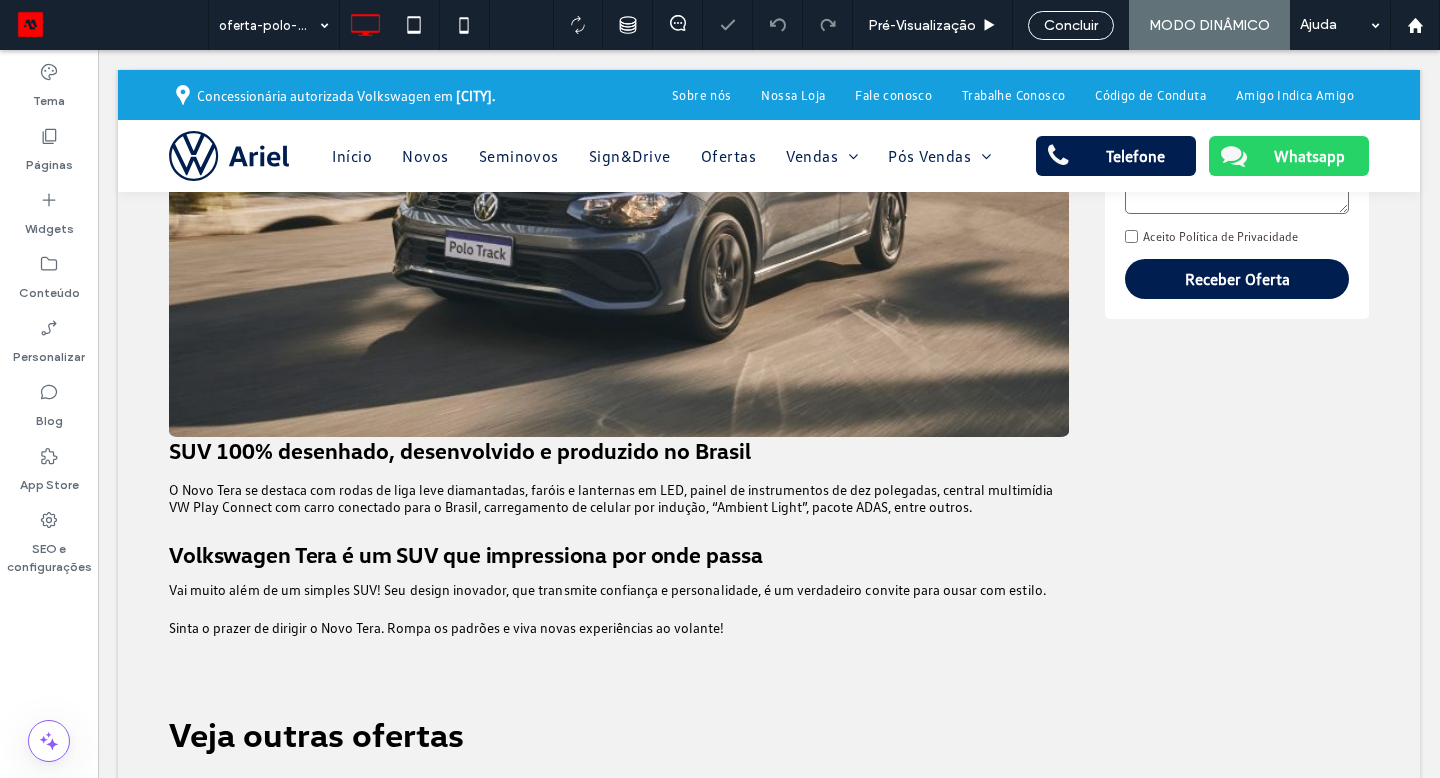 scroll, scrollTop: 408, scrollLeft: 0, axis: vertical 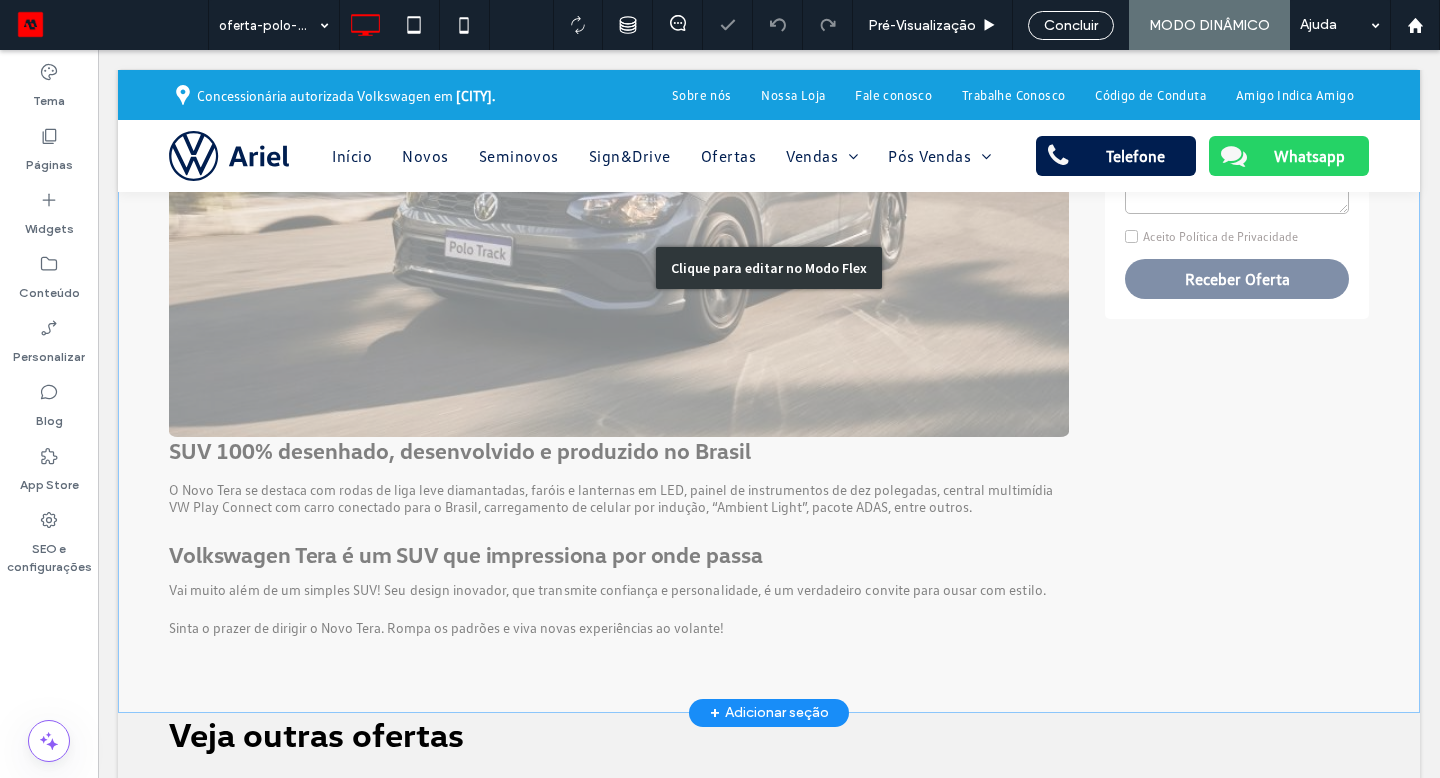 drag, startPoint x: 1119, startPoint y: 67, endPoint x: 595, endPoint y: 544, distance: 708.5937 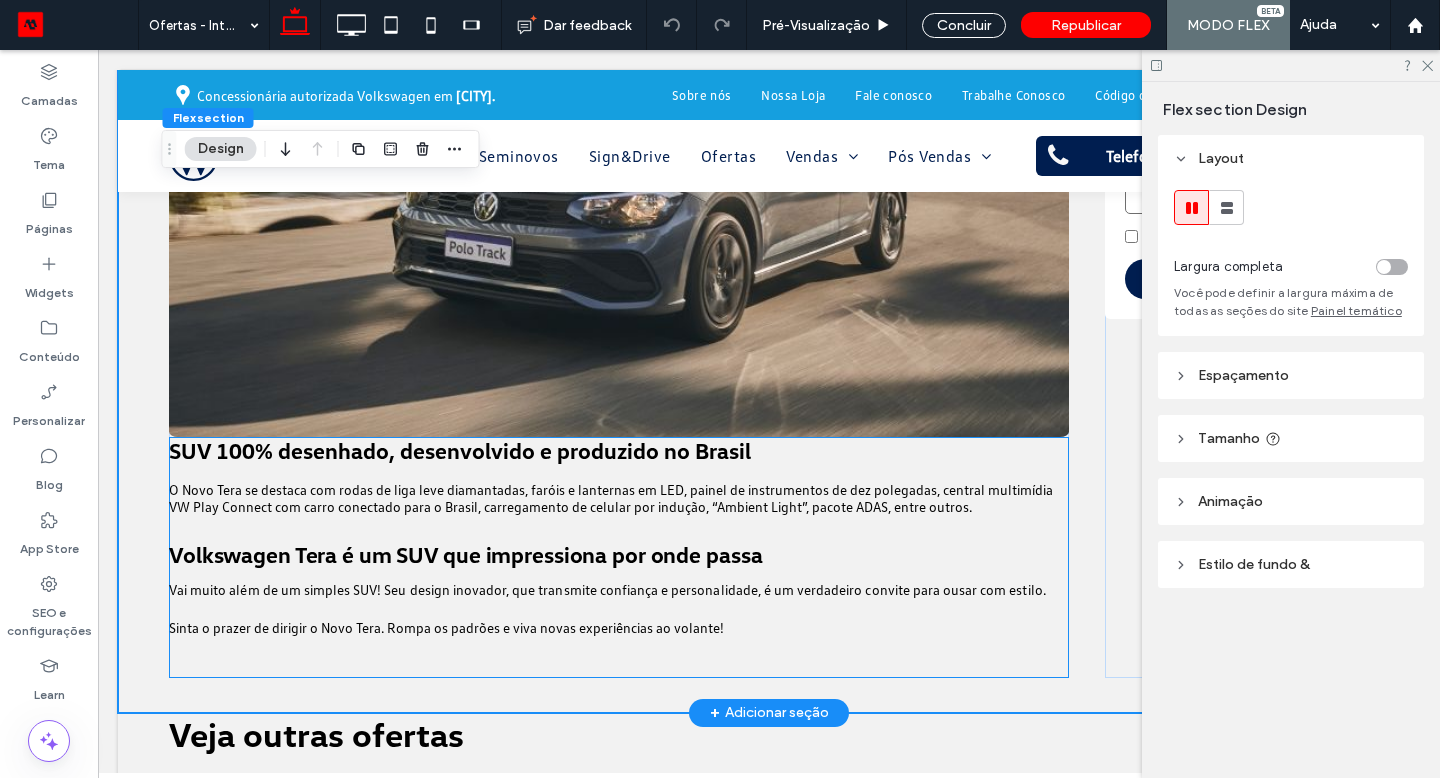 click on "Volkswagen Tera é um SUV que impressiona por onde passa" at bounding box center (465, 554) 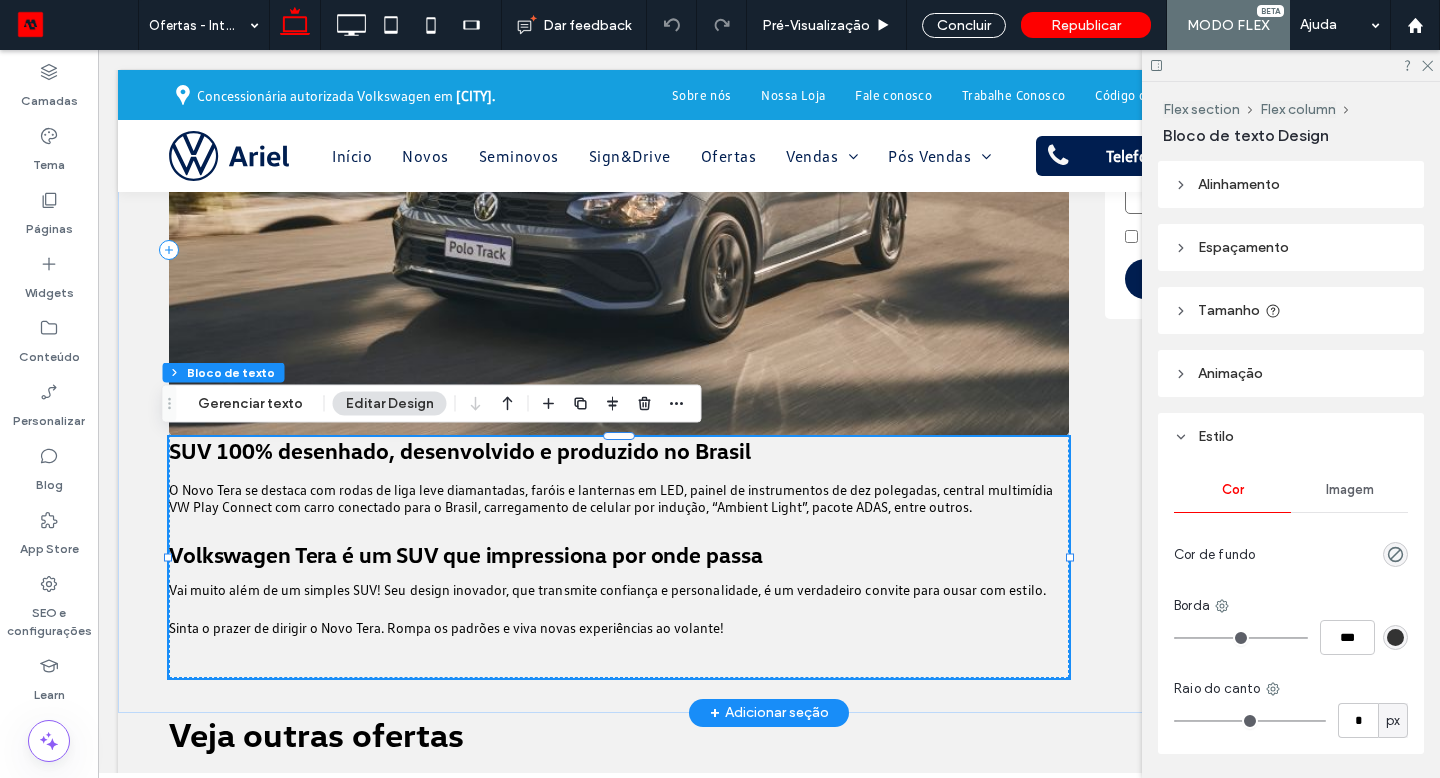 click on "Volkswagen Tera é um SUV que impressiona por onde passa" at bounding box center (465, 554) 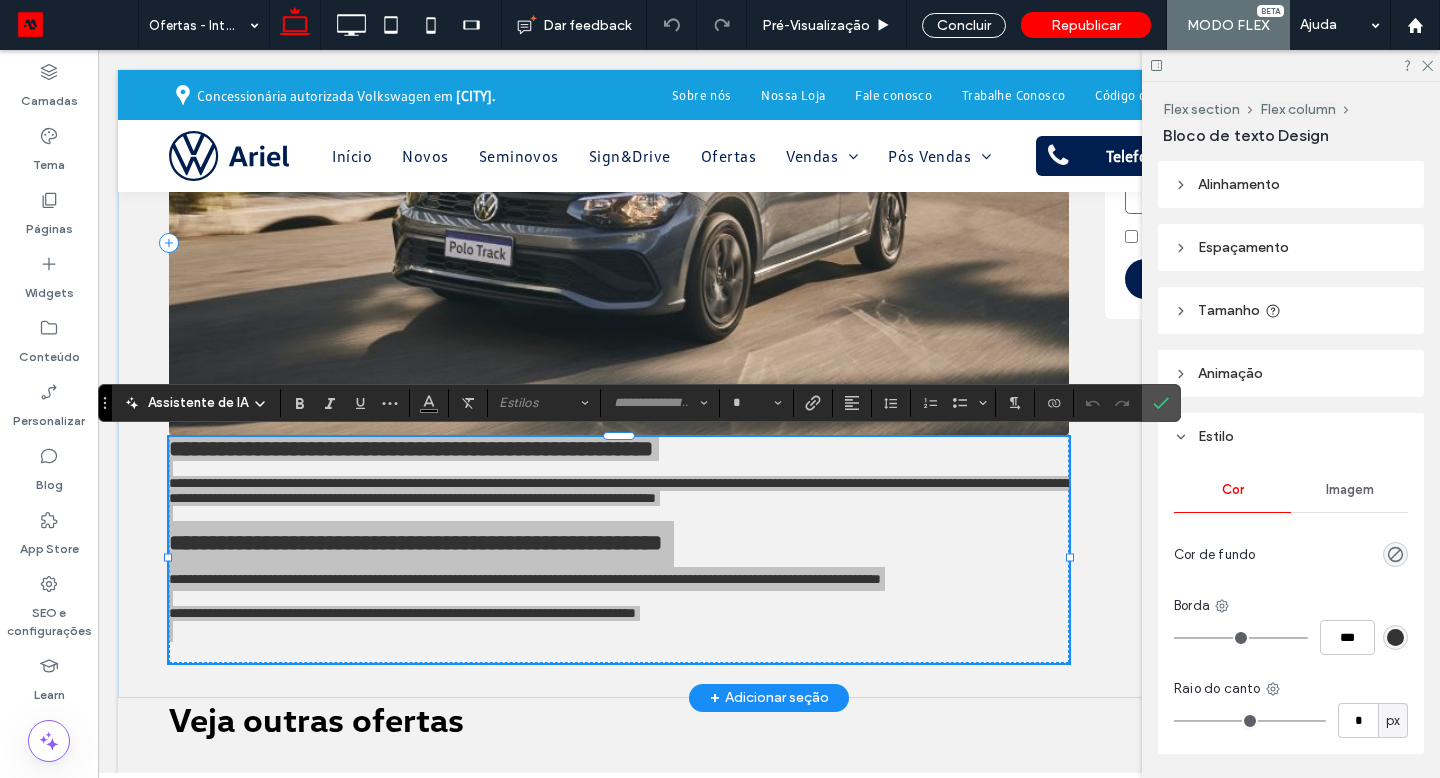 click 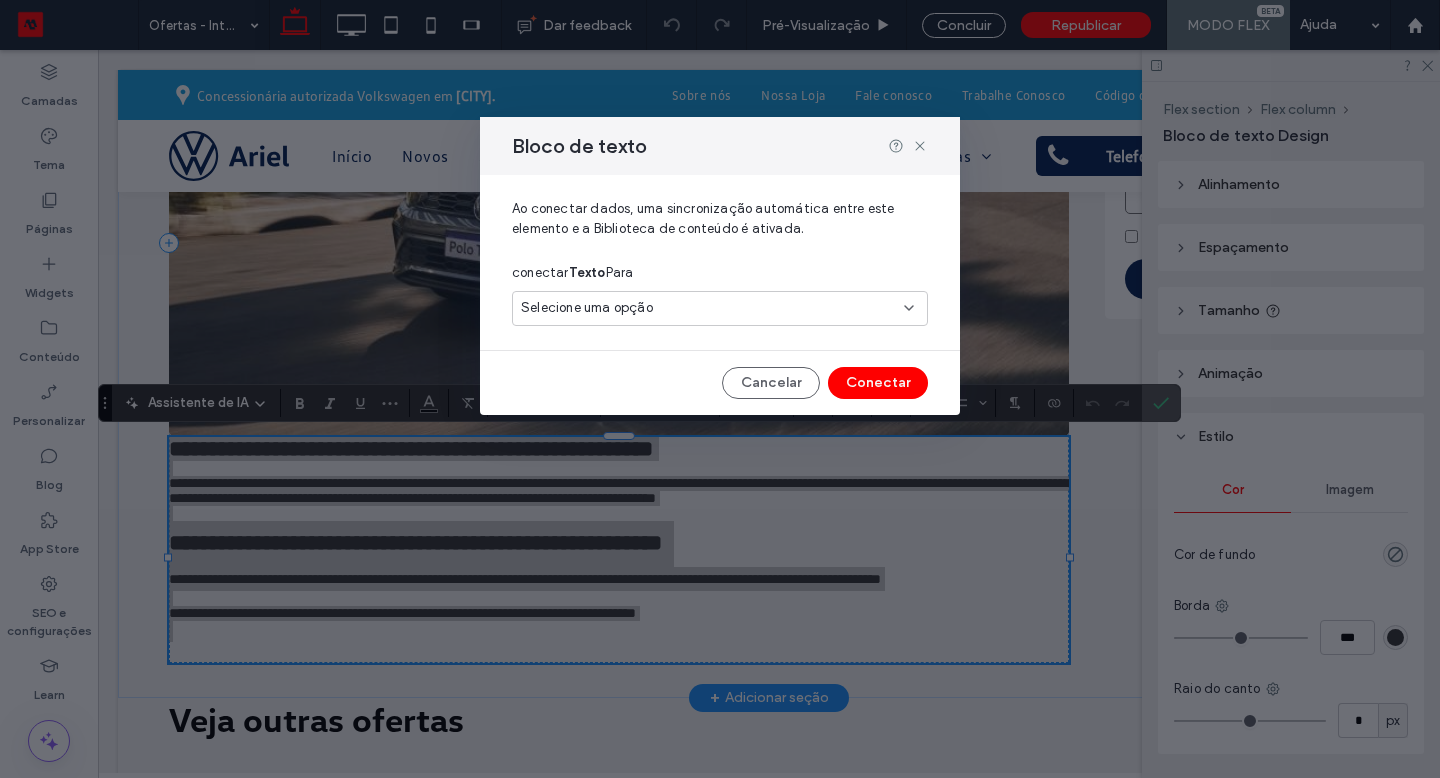 click on "Selecione uma opção" at bounding box center (720, 308) 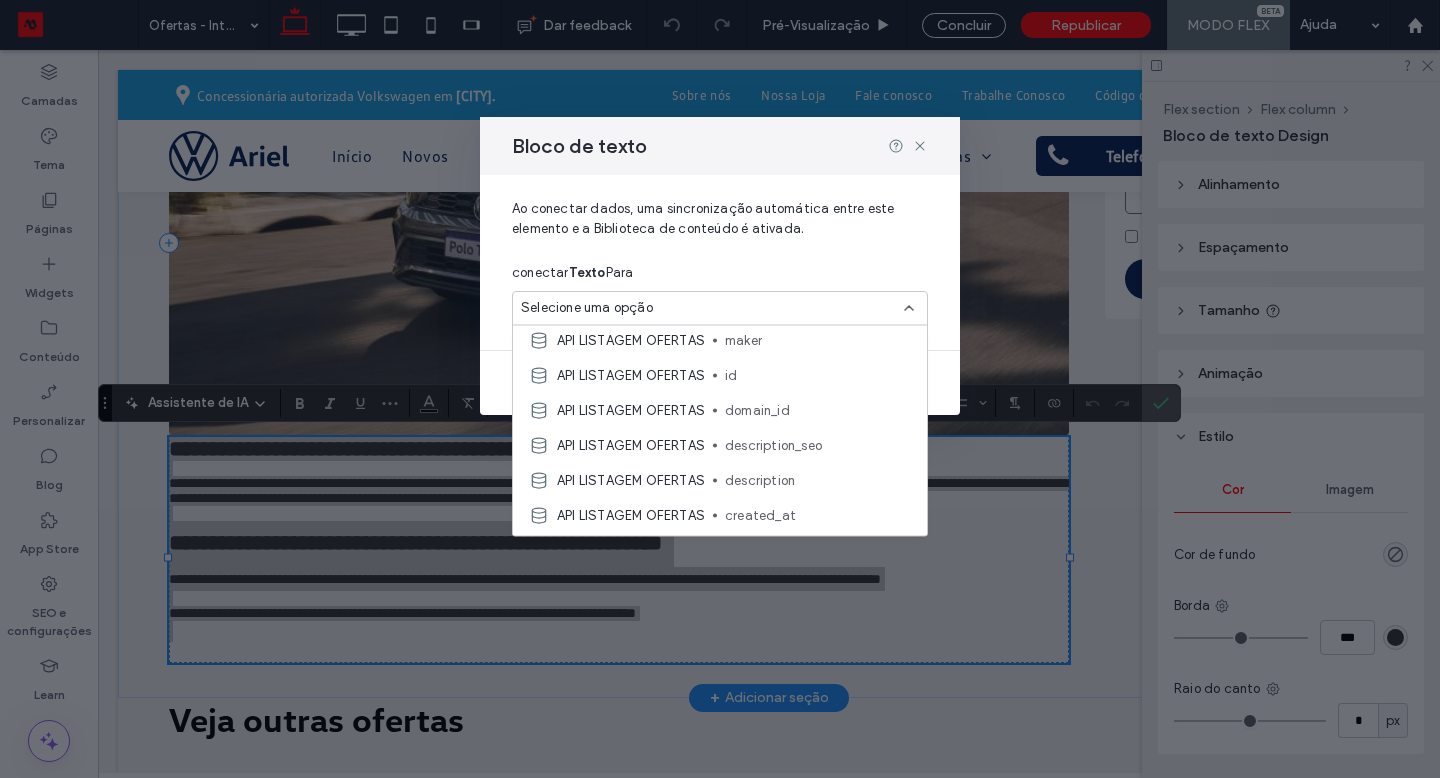 scroll, scrollTop: 539, scrollLeft: 0, axis: vertical 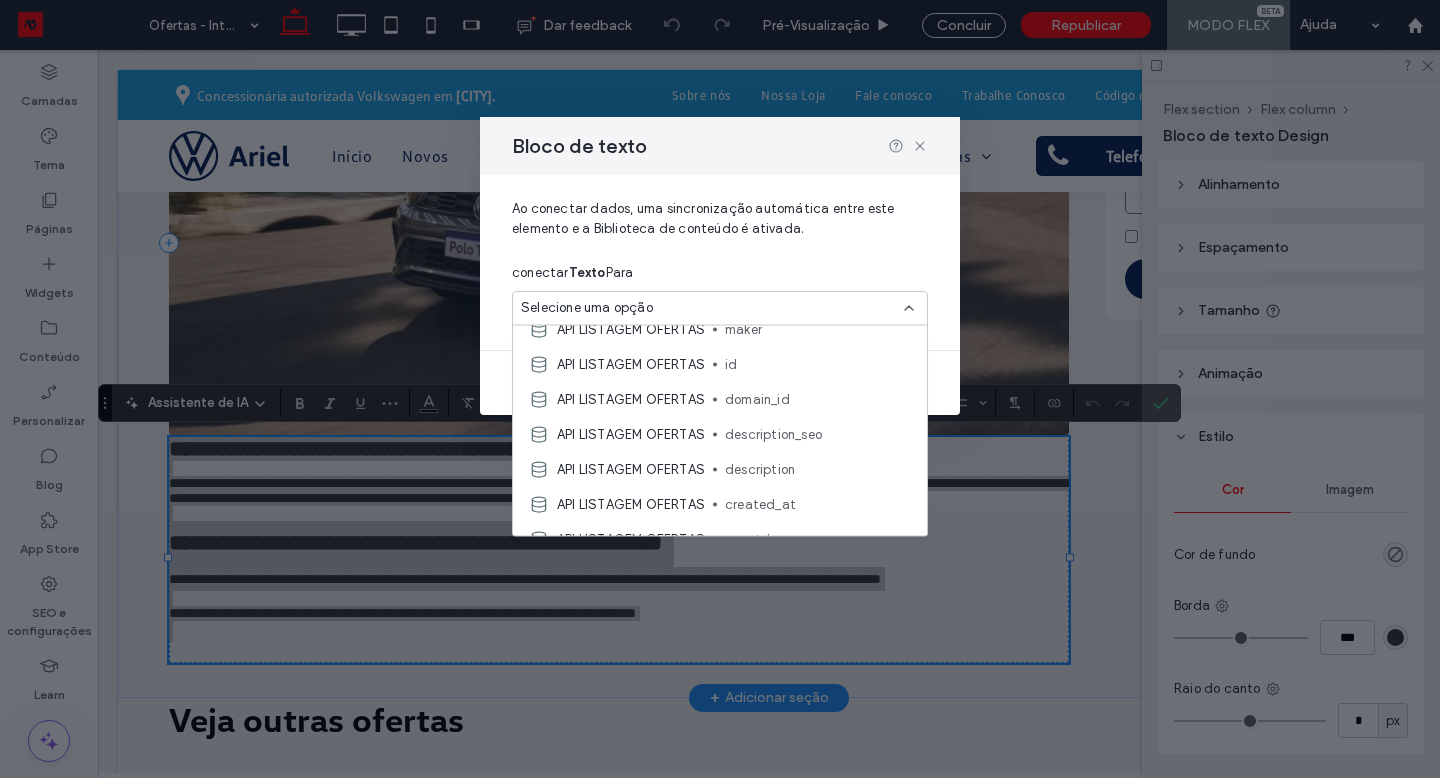 click on "description" at bounding box center (818, 469) 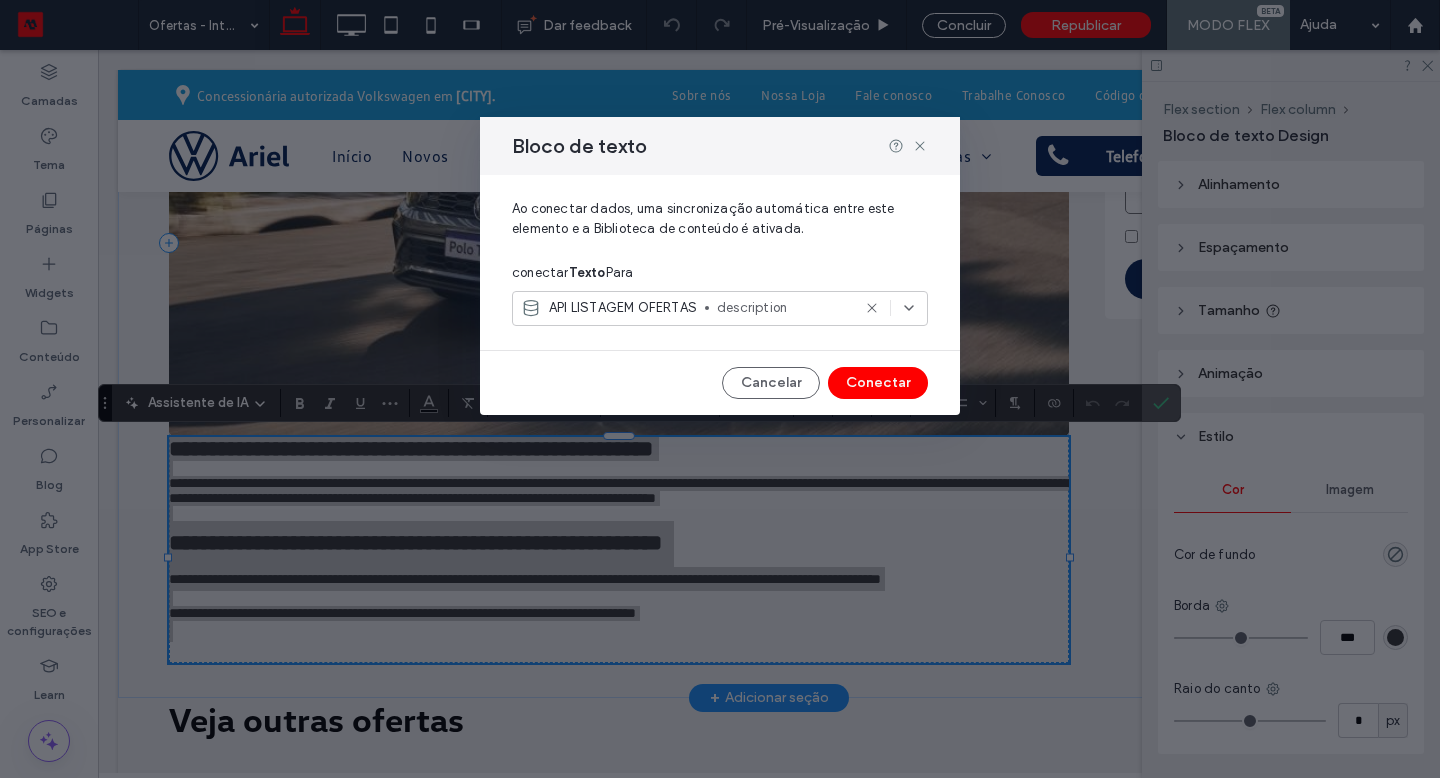 click on "Conectar" at bounding box center (878, 383) 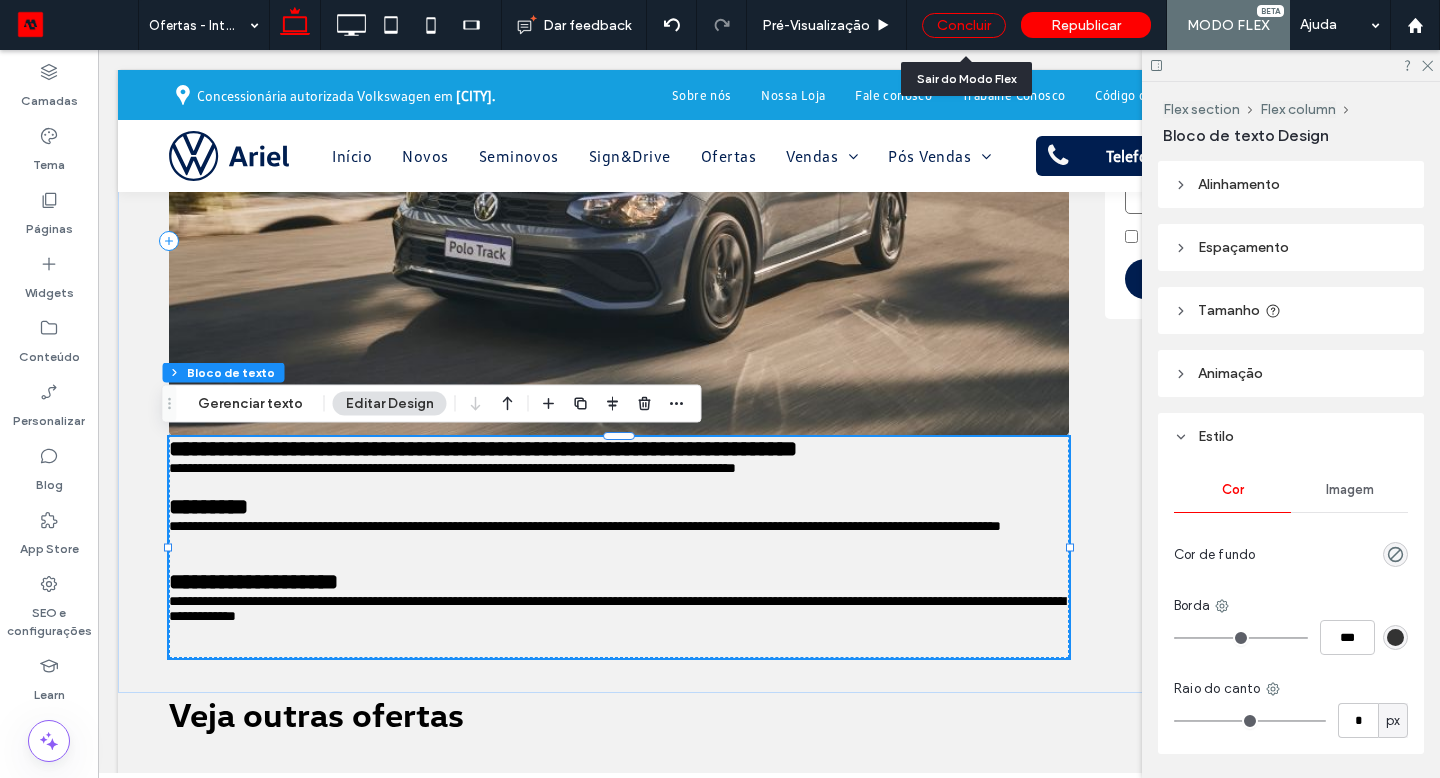 click on "Concluir" at bounding box center (964, 25) 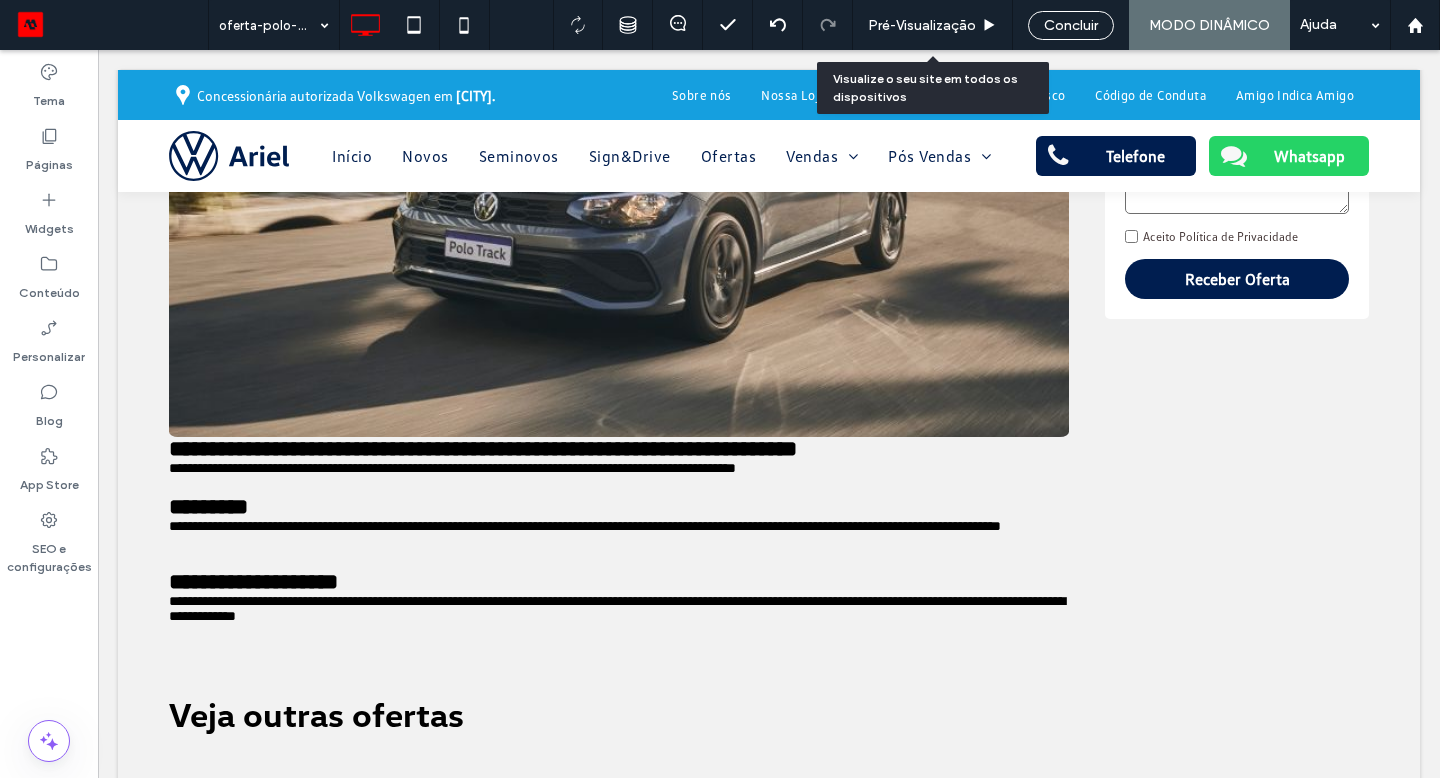 click 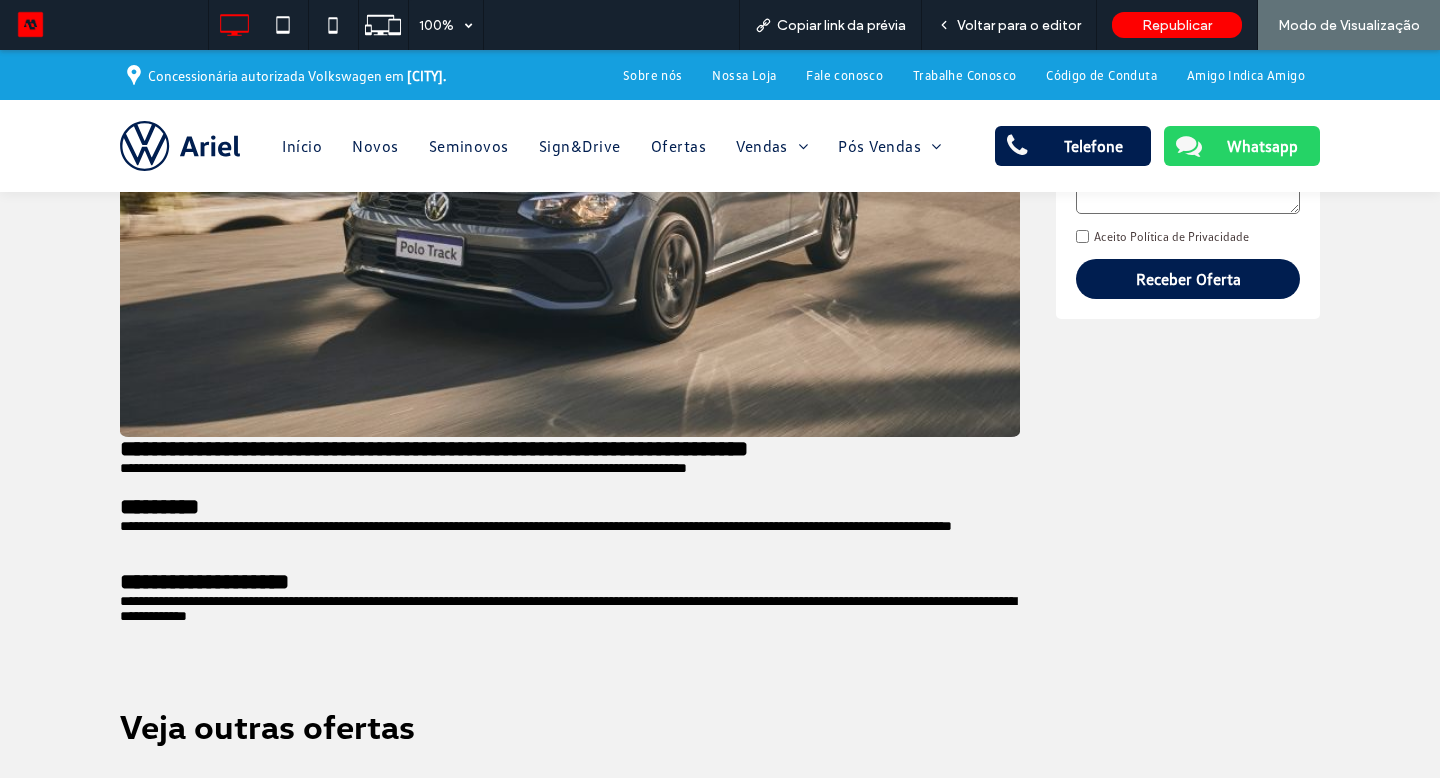 scroll, scrollTop: 428, scrollLeft: 0, axis: vertical 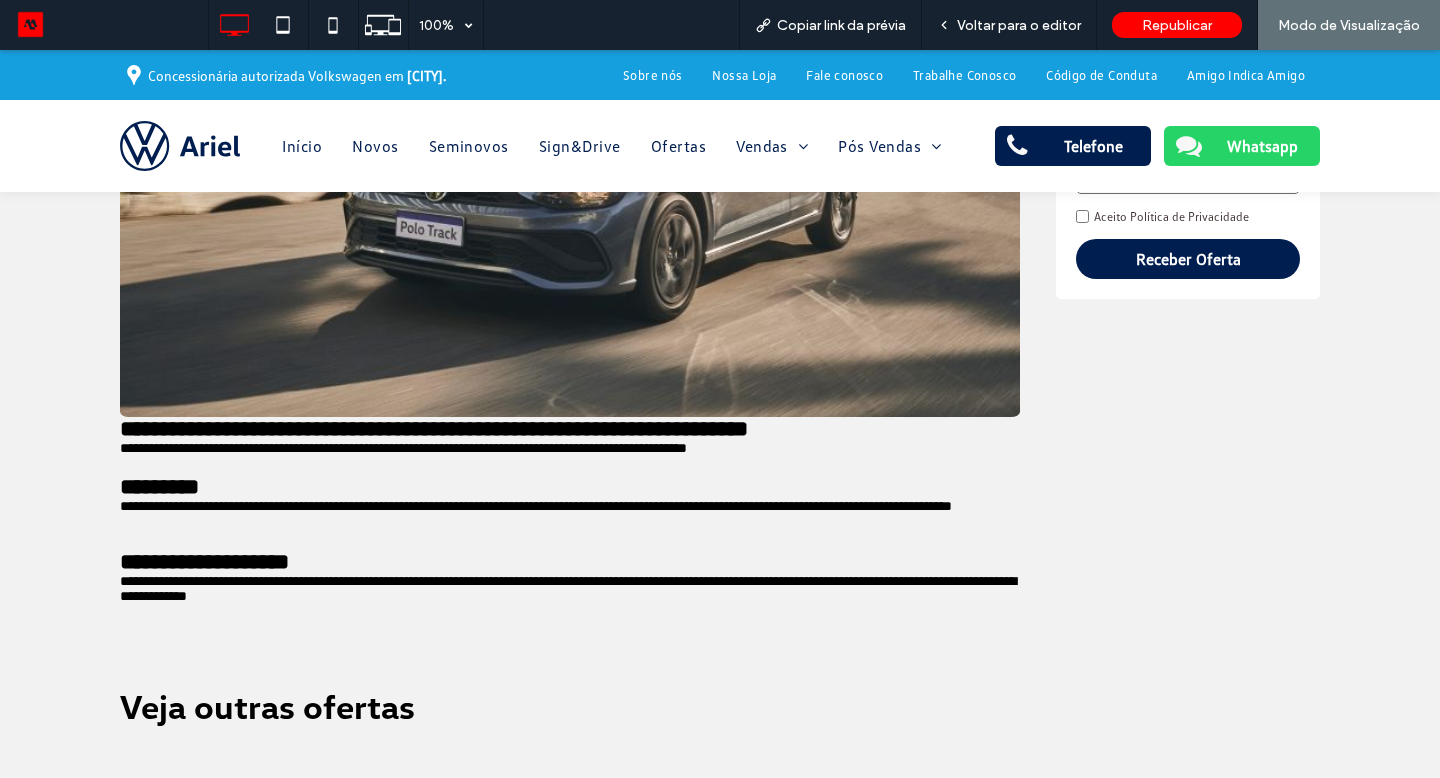 click on "Ofertas" at bounding box center (678, 146) 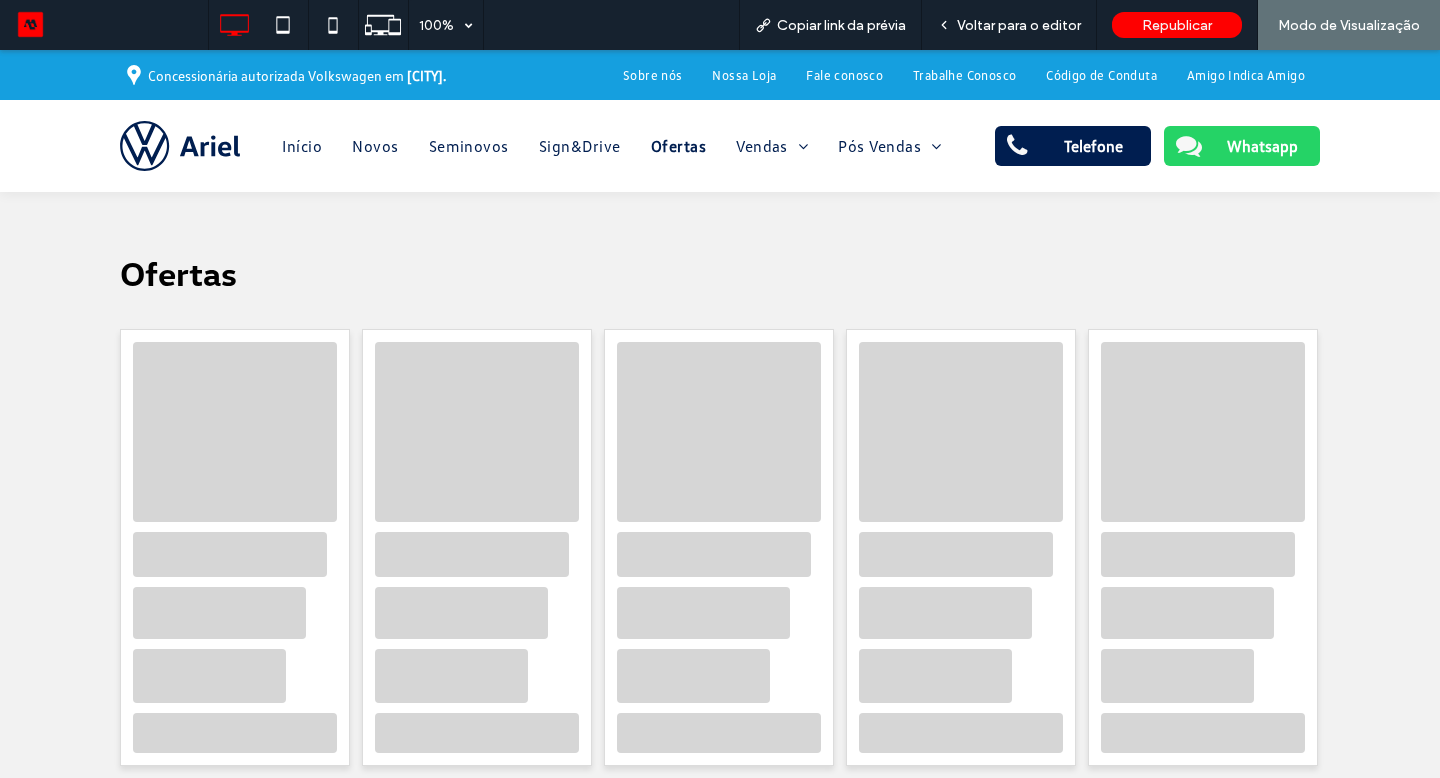 scroll, scrollTop: 0, scrollLeft: 0, axis: both 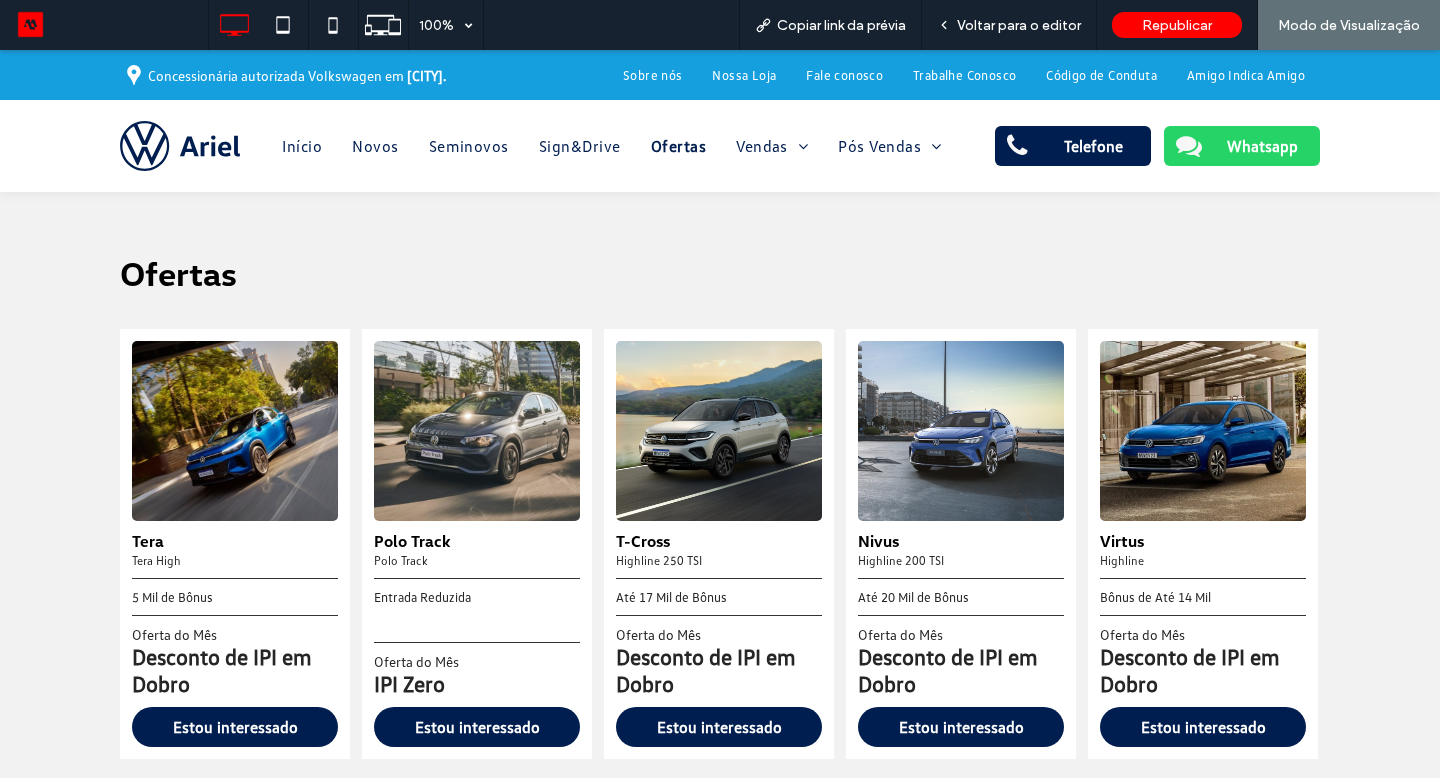 click on "Estou interessado" at bounding box center [235, 727] 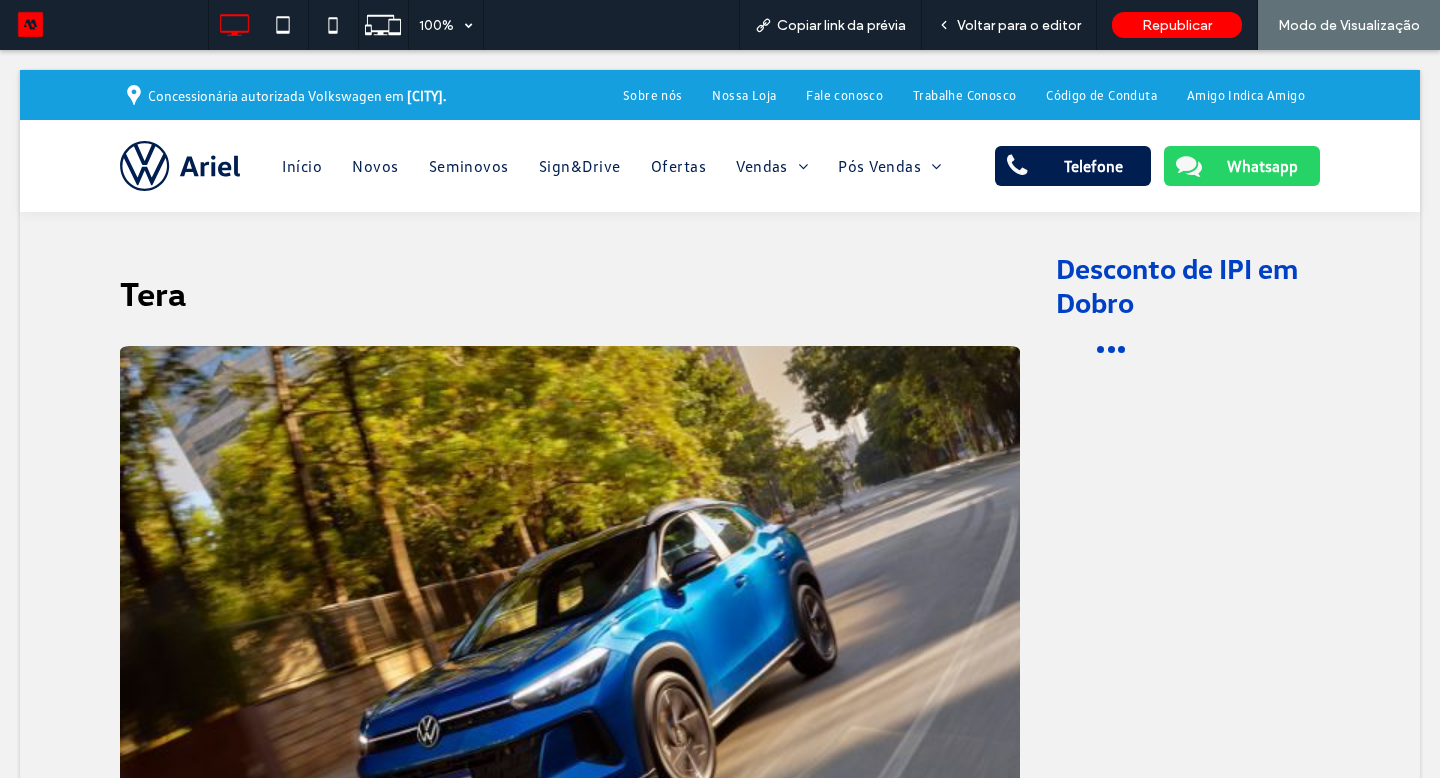 scroll, scrollTop: 0, scrollLeft: 0, axis: both 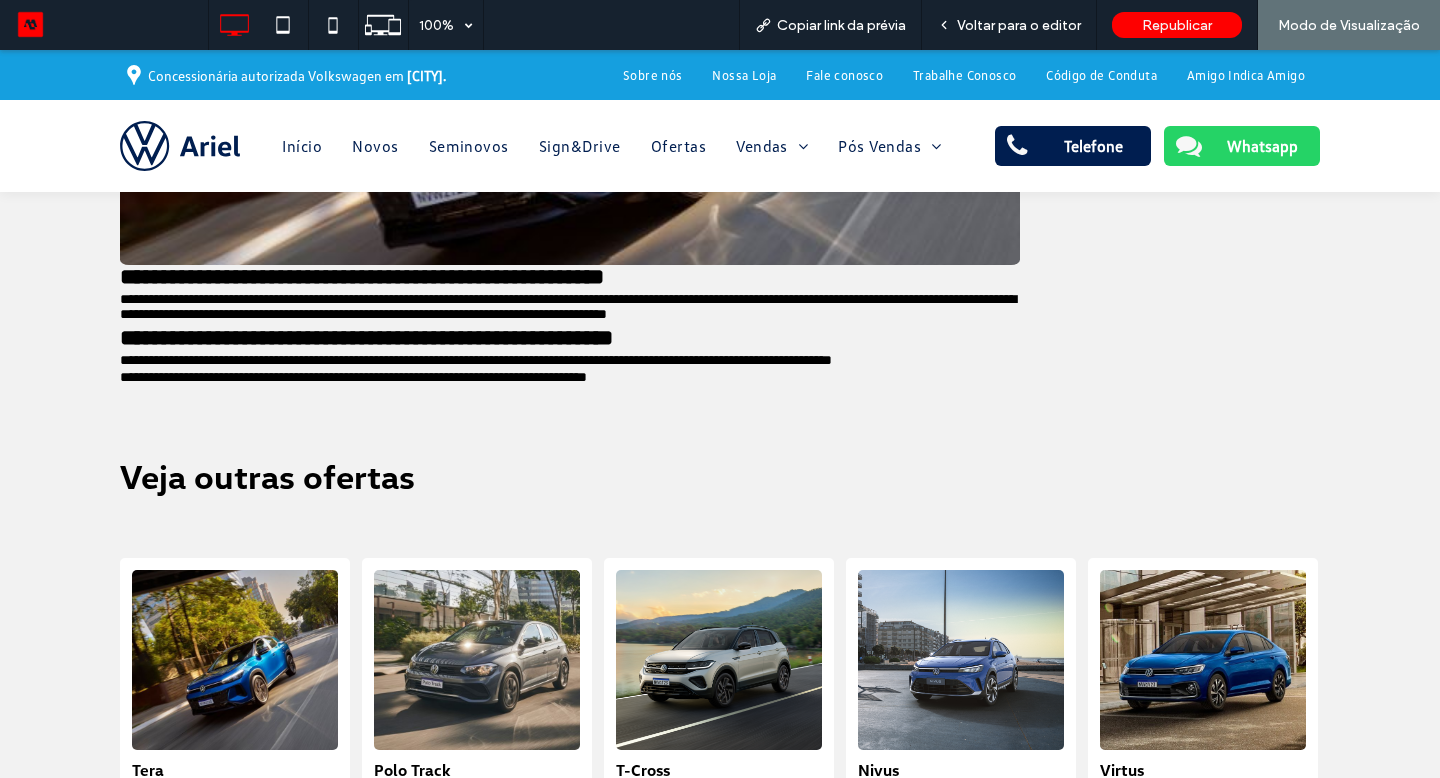 click on "Voltar para o editor" at bounding box center (1019, 25) 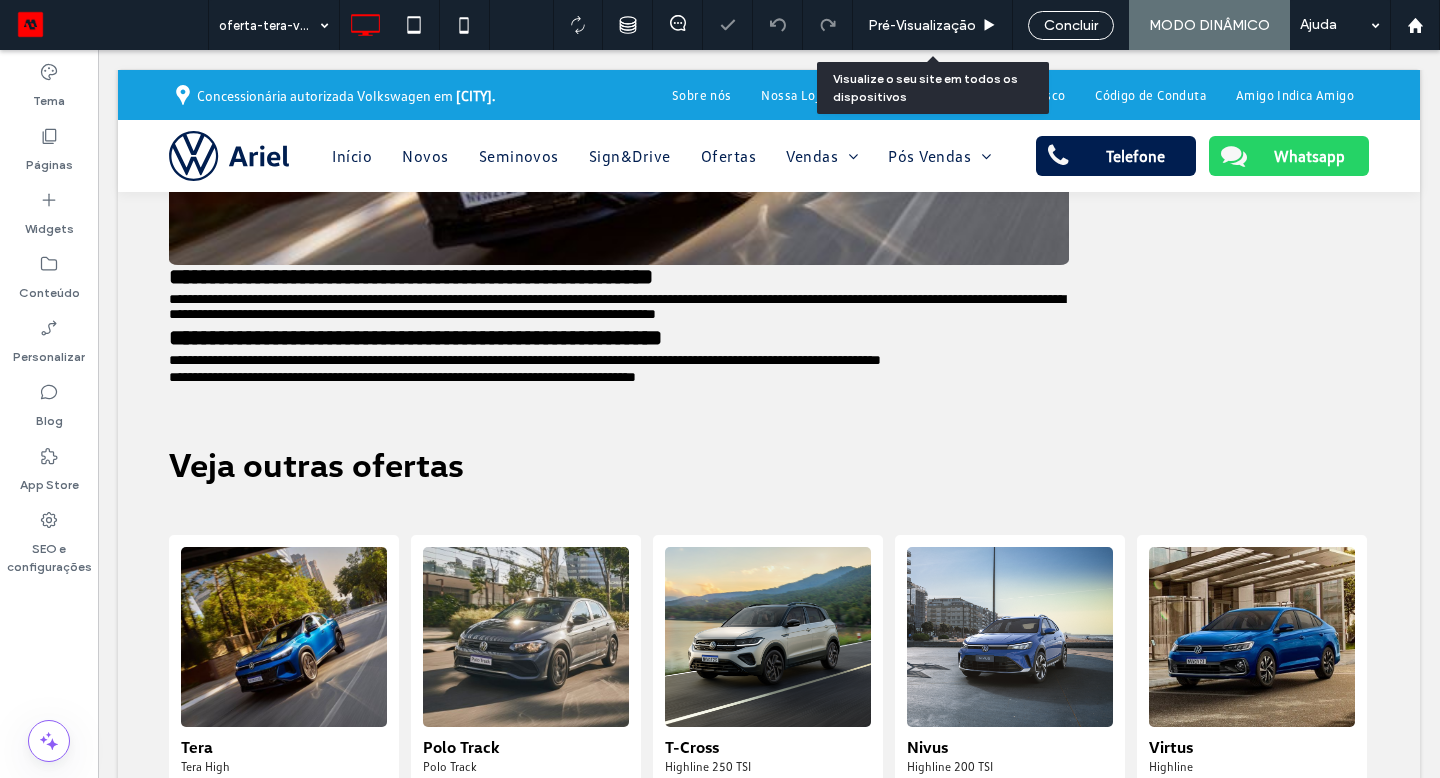scroll, scrollTop: 560, scrollLeft: 0, axis: vertical 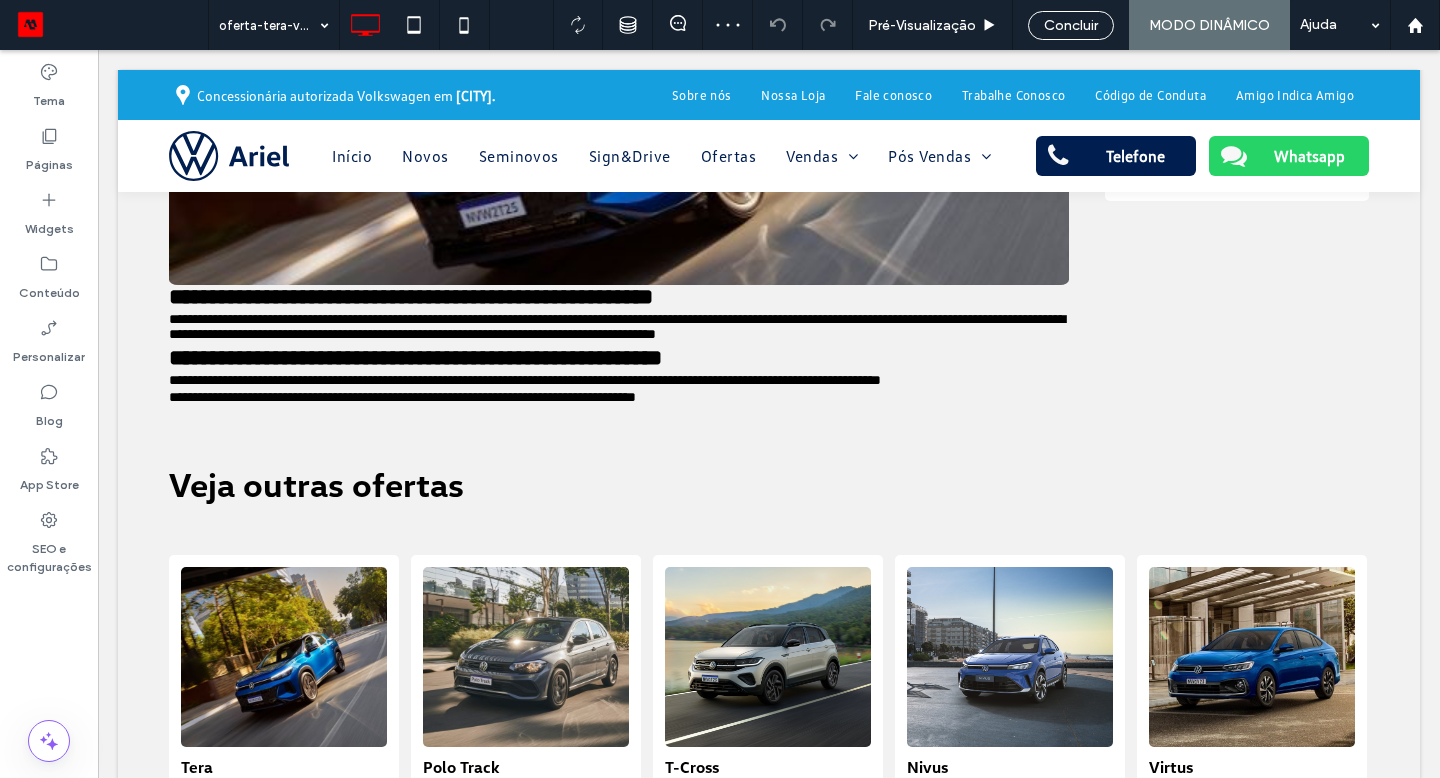 click on "**********" at bounding box center (769, 67) 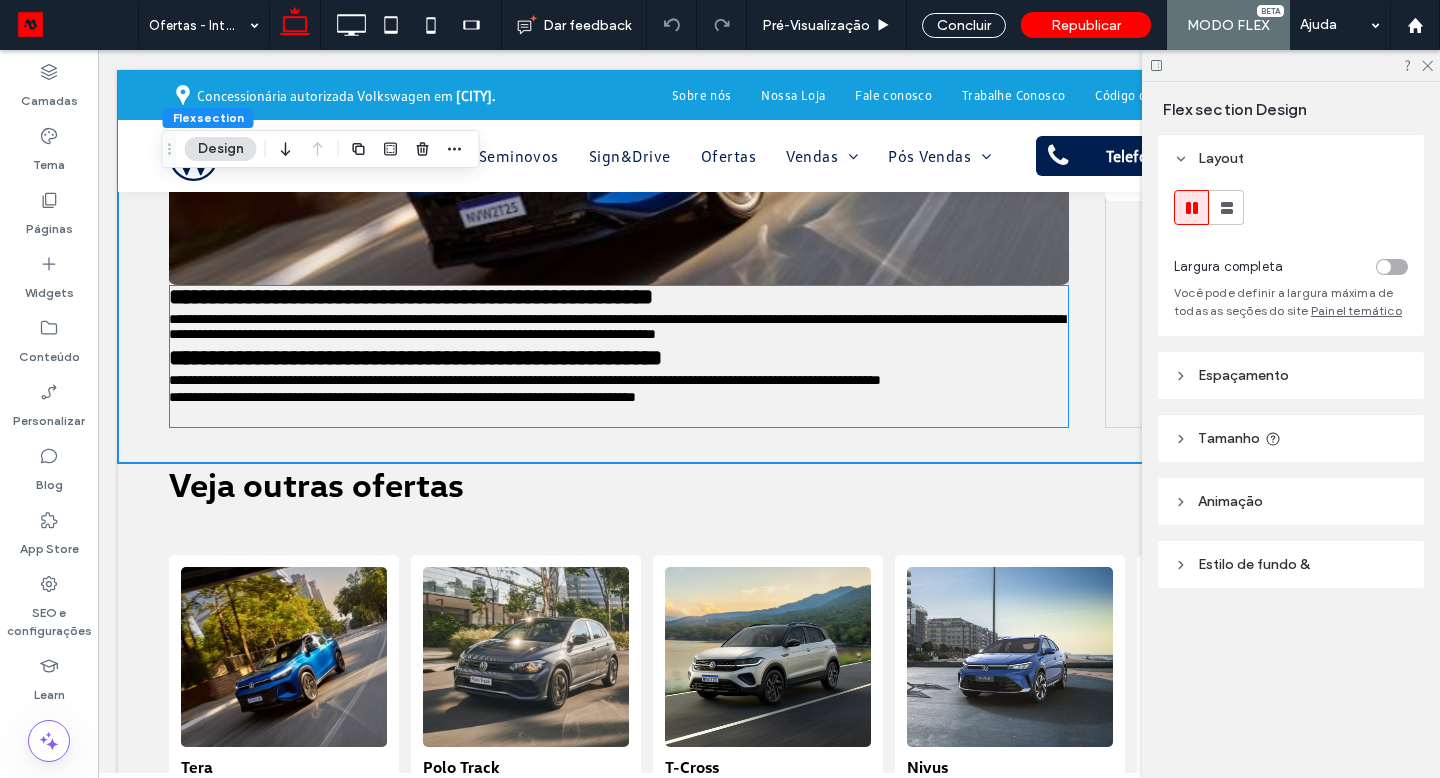 click on "**********" at bounding box center [619, 329] 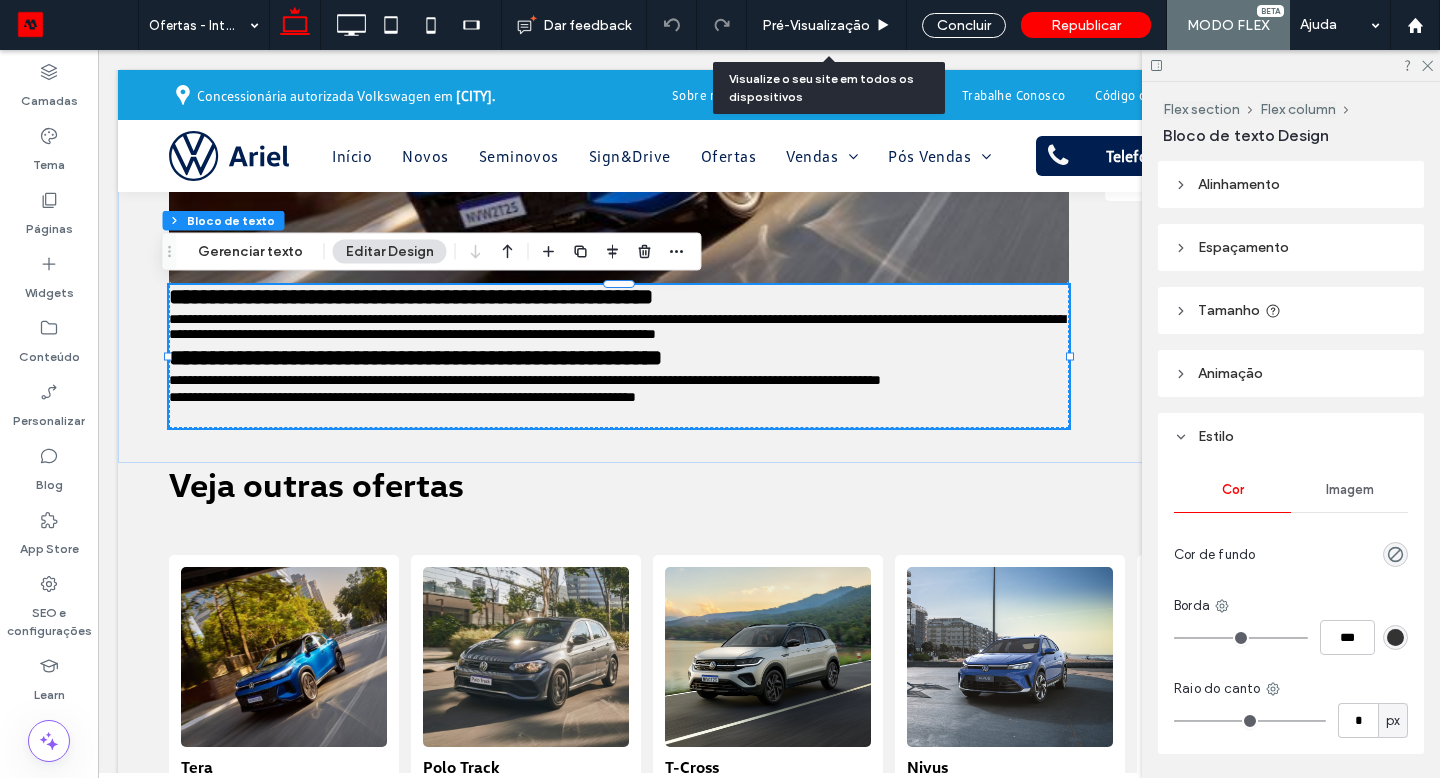 click on "Pré-Visualizaçāo" at bounding box center (826, 25) 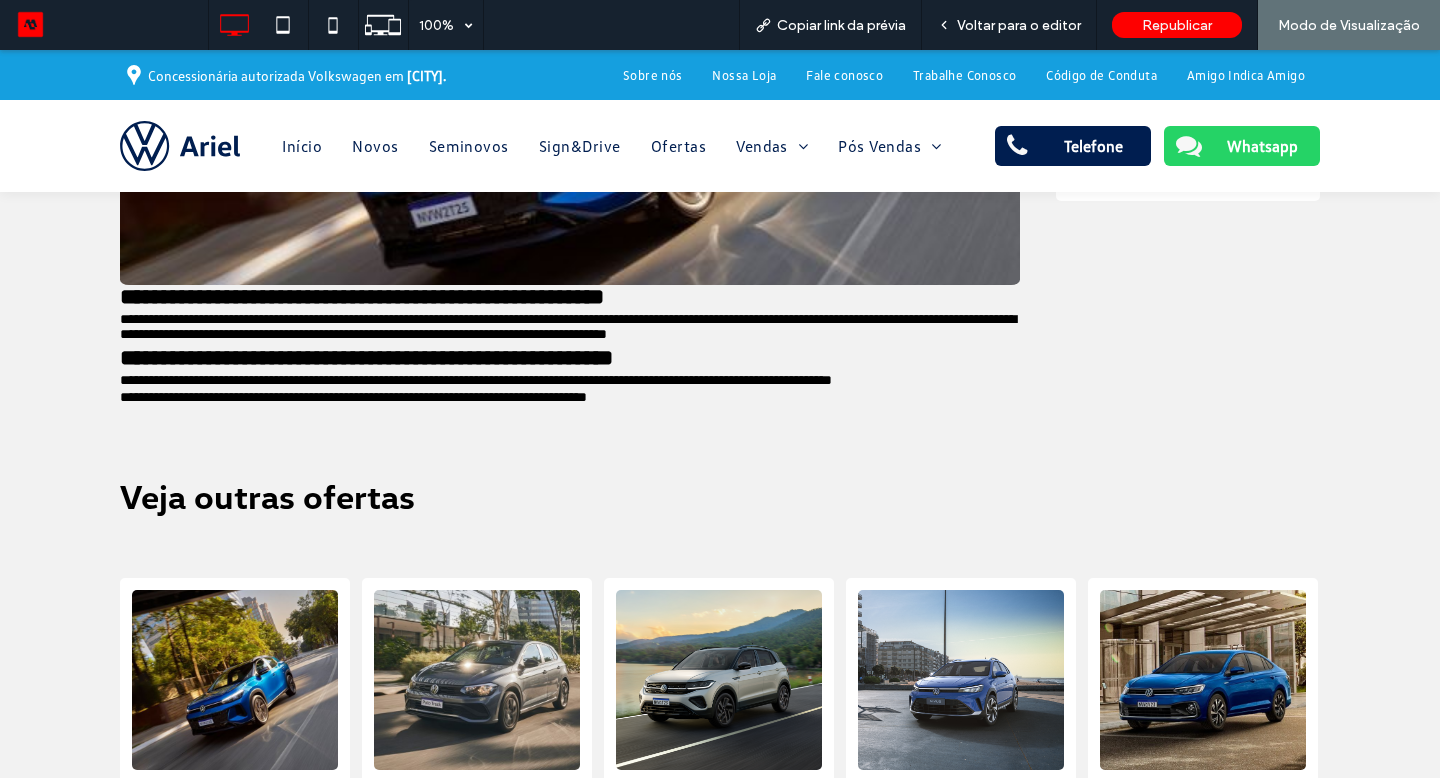 click at bounding box center (477, 680) 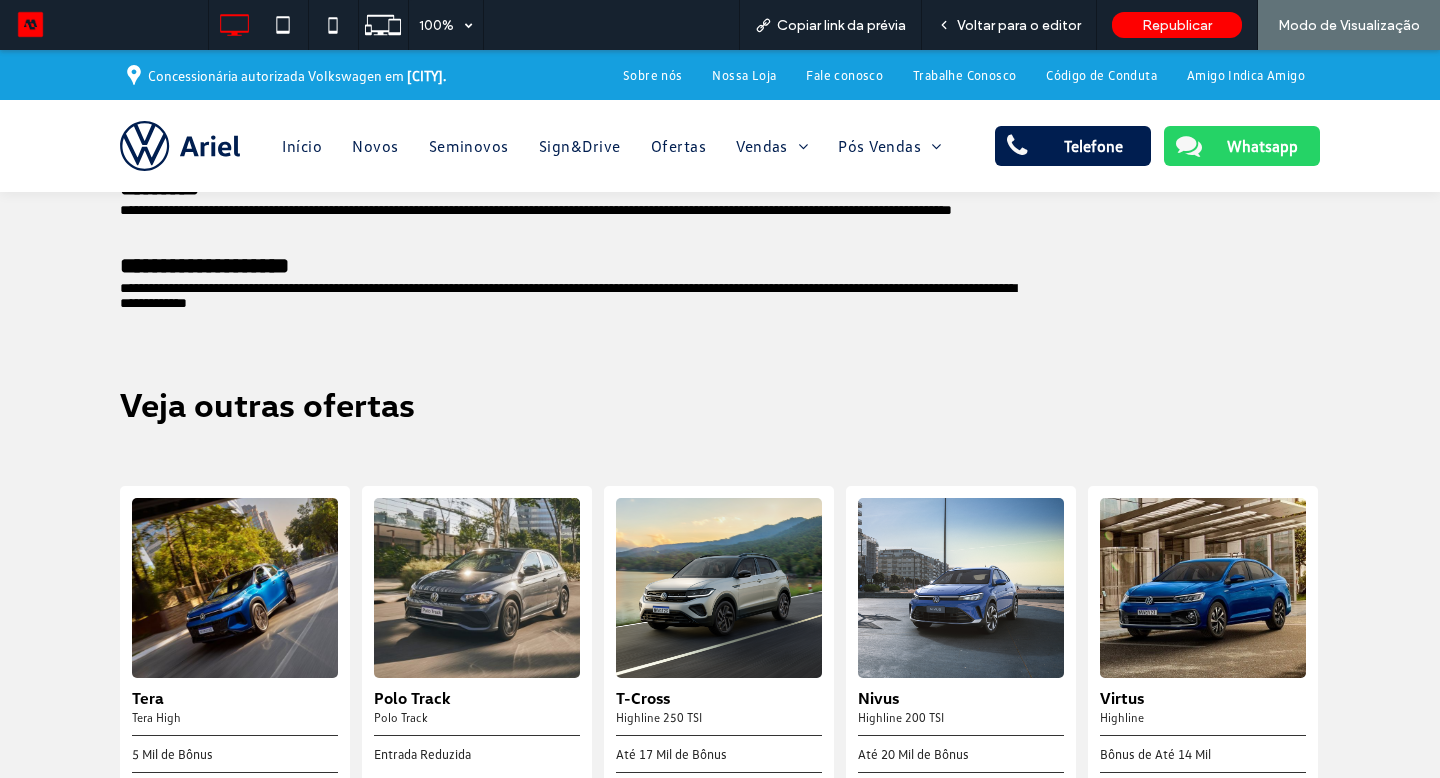 scroll, scrollTop: 542, scrollLeft: 0, axis: vertical 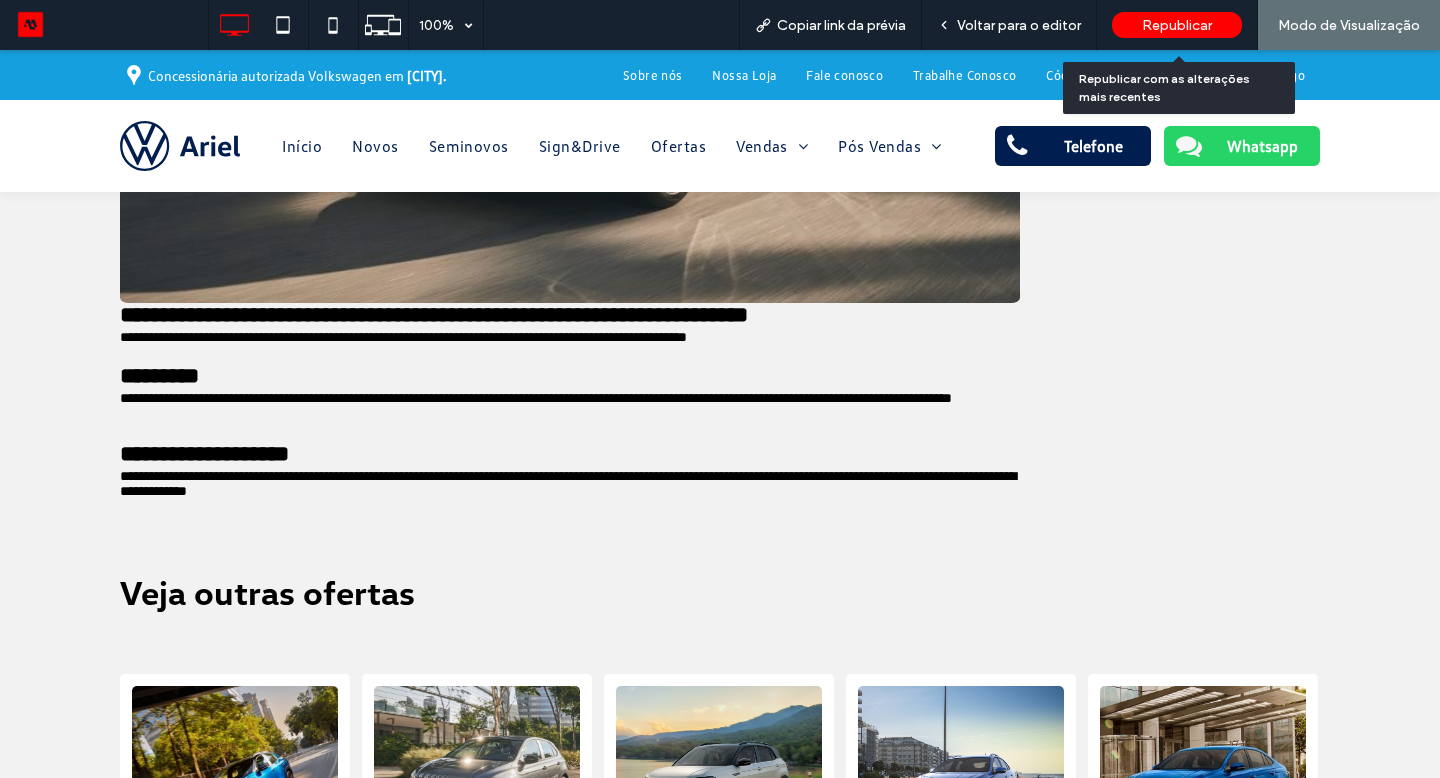 click on "Republicar" at bounding box center [1177, 25] 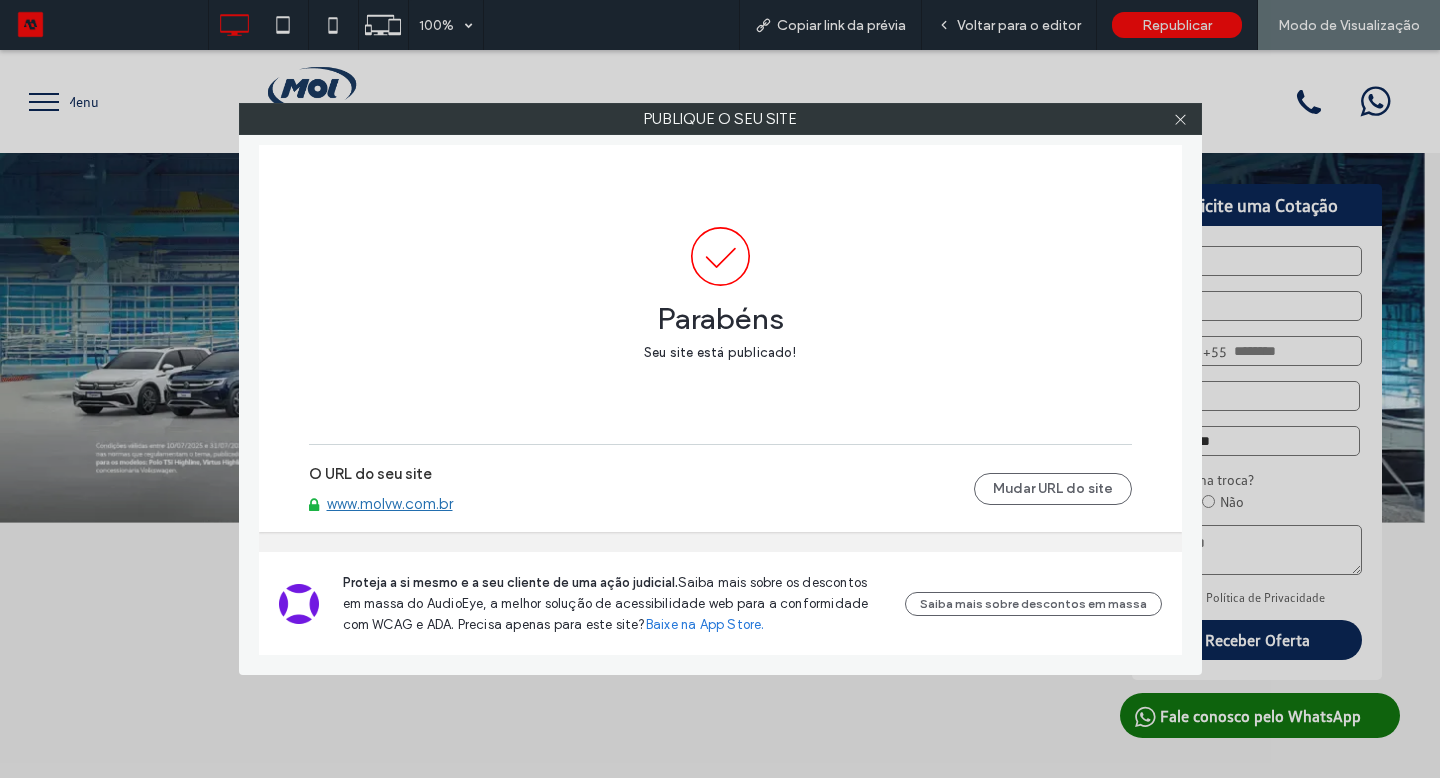 scroll, scrollTop: 0, scrollLeft: 0, axis: both 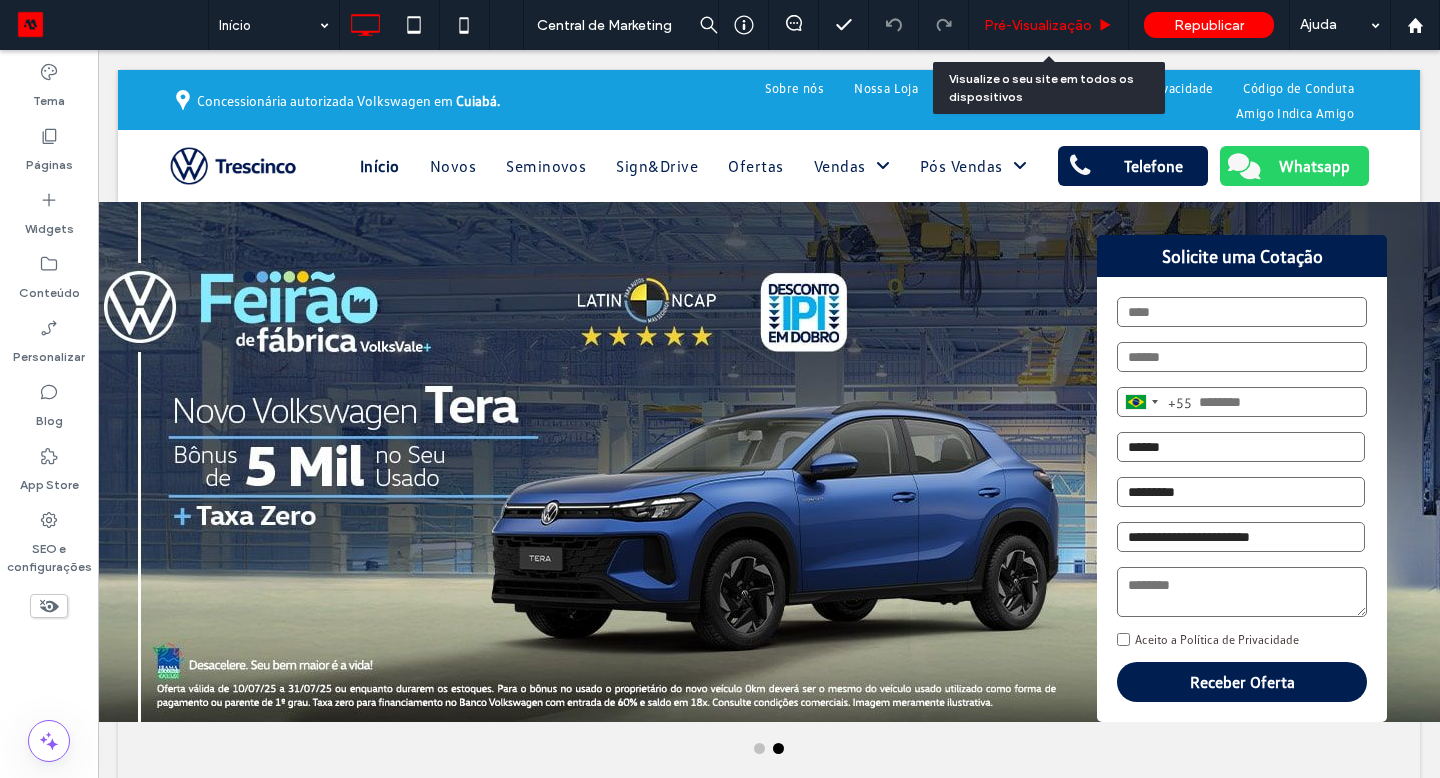 click on "Pré-Visualizaçāo" at bounding box center [1038, 25] 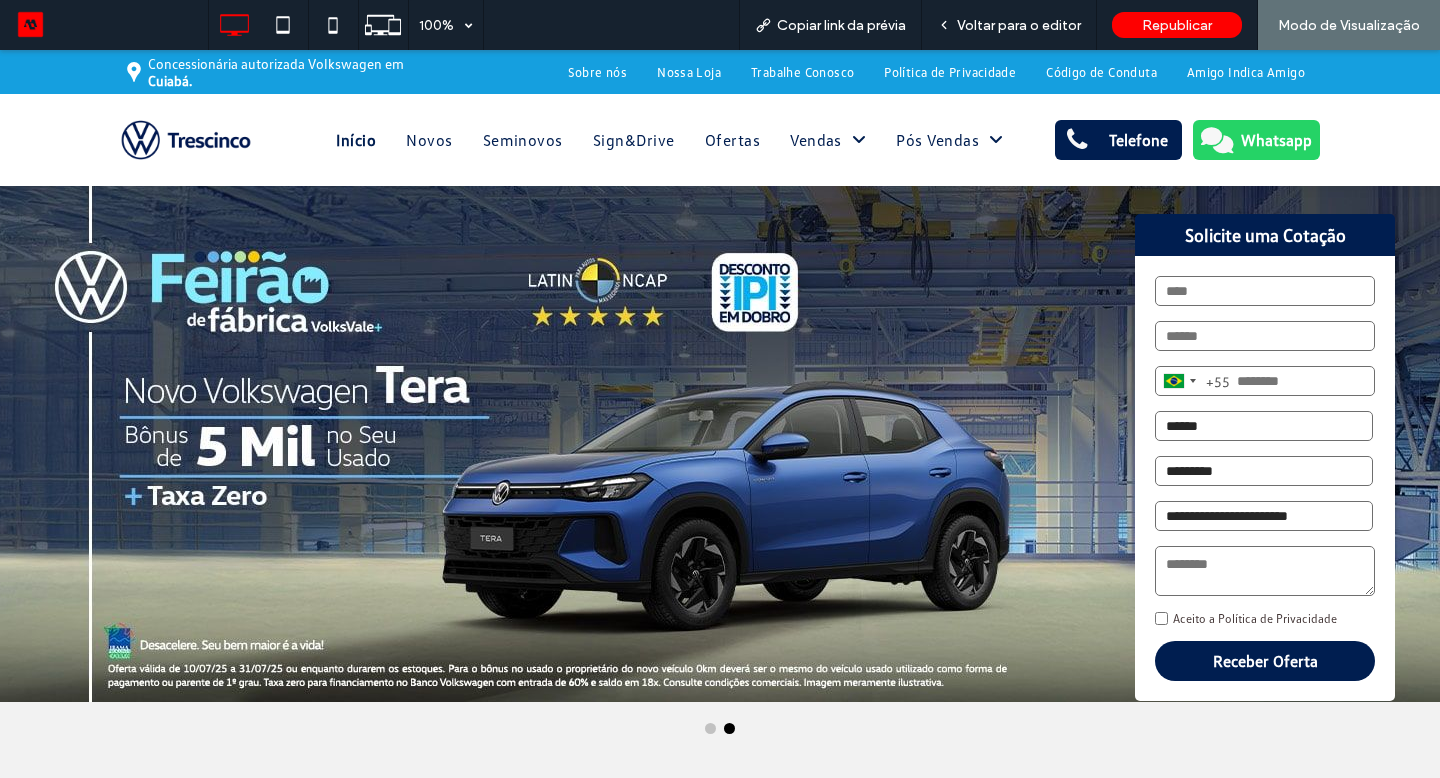 click on "Ofertas" at bounding box center (732, 140) 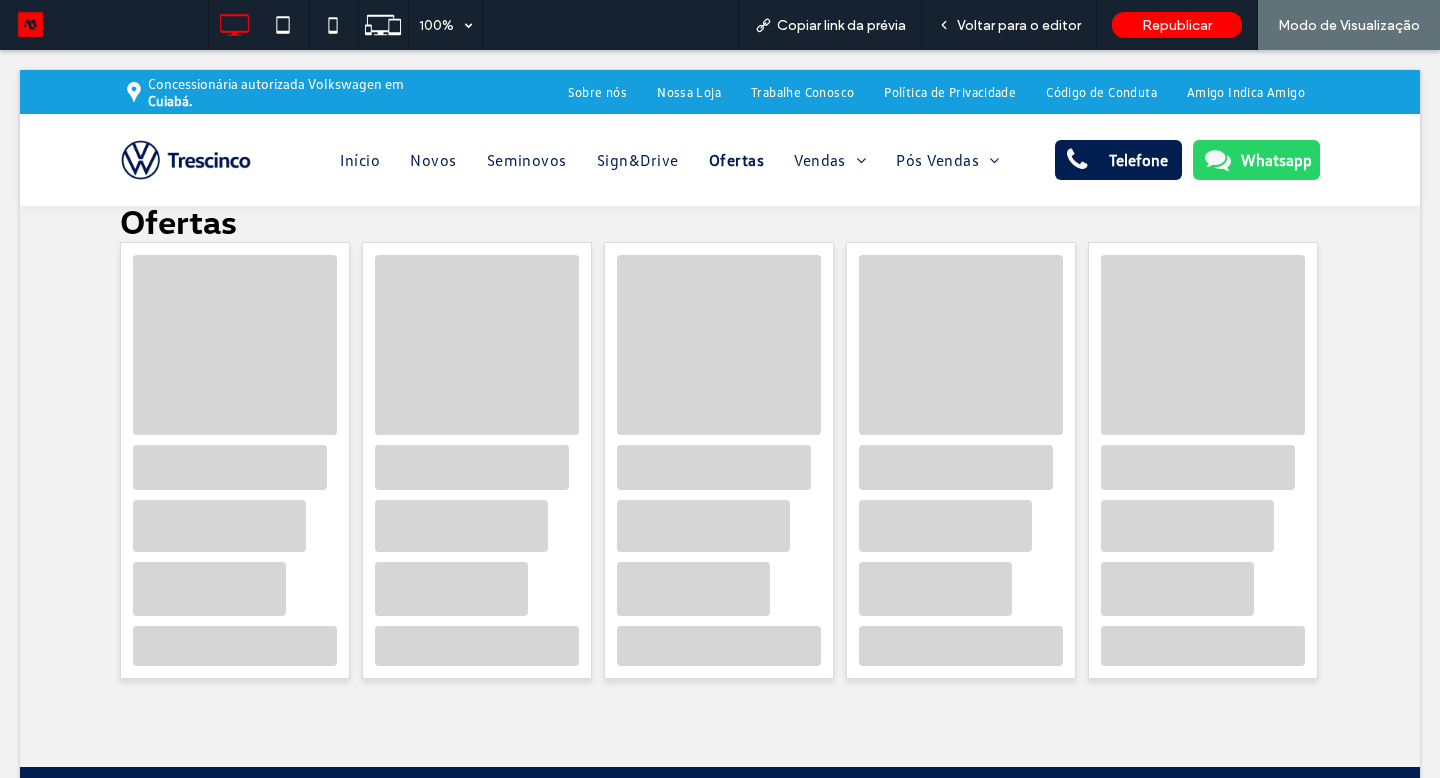 scroll, scrollTop: 0, scrollLeft: 0, axis: both 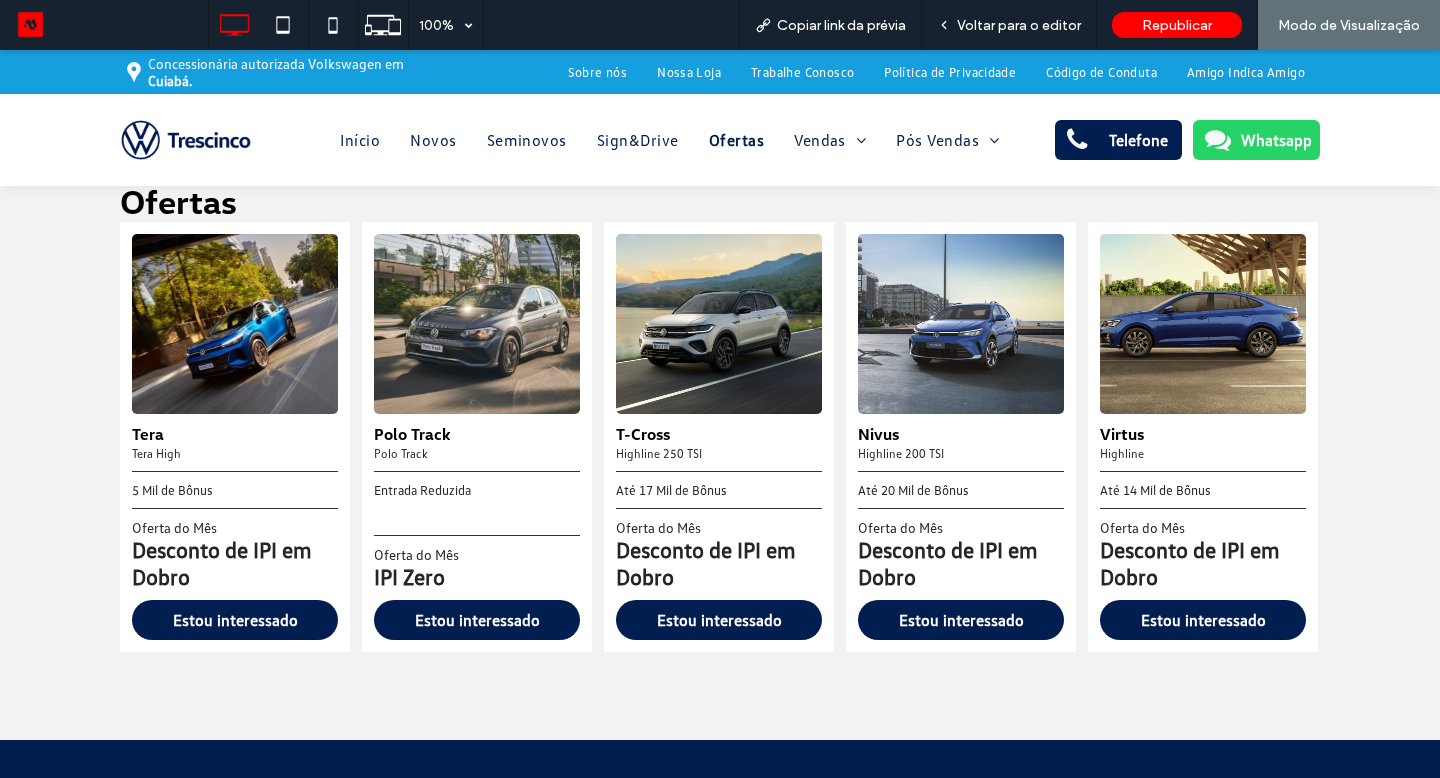 click at bounding box center (235, 324) 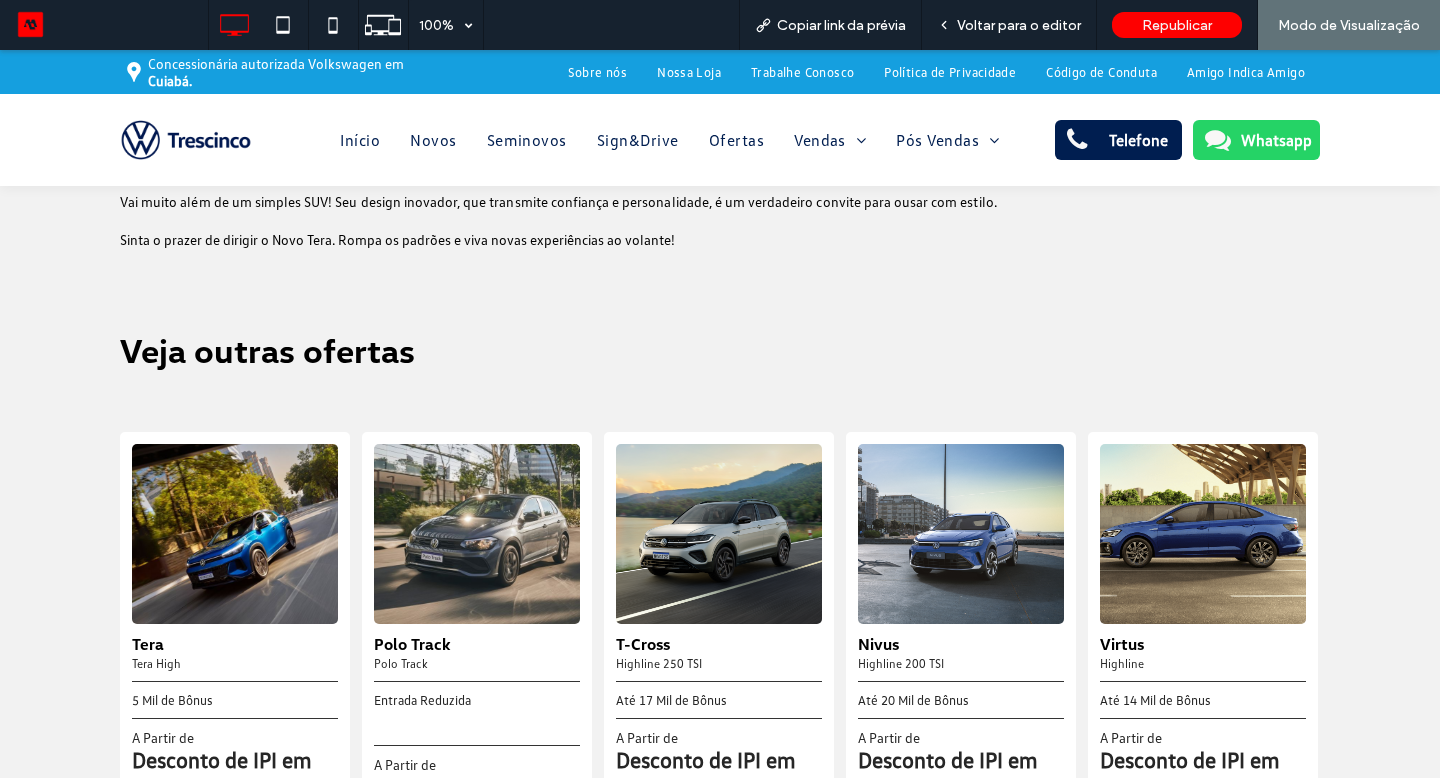 scroll, scrollTop: 834, scrollLeft: 0, axis: vertical 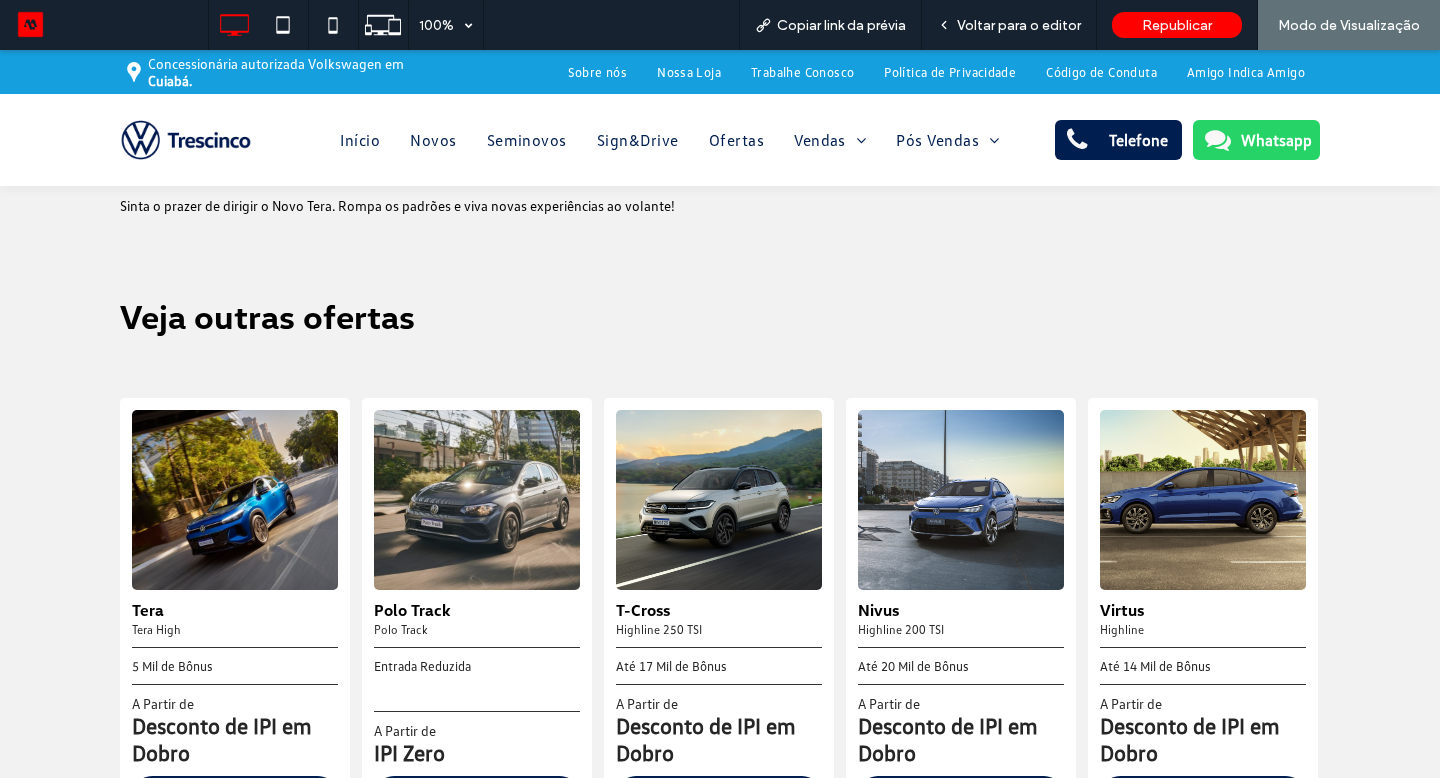 click at bounding box center (477, 500) 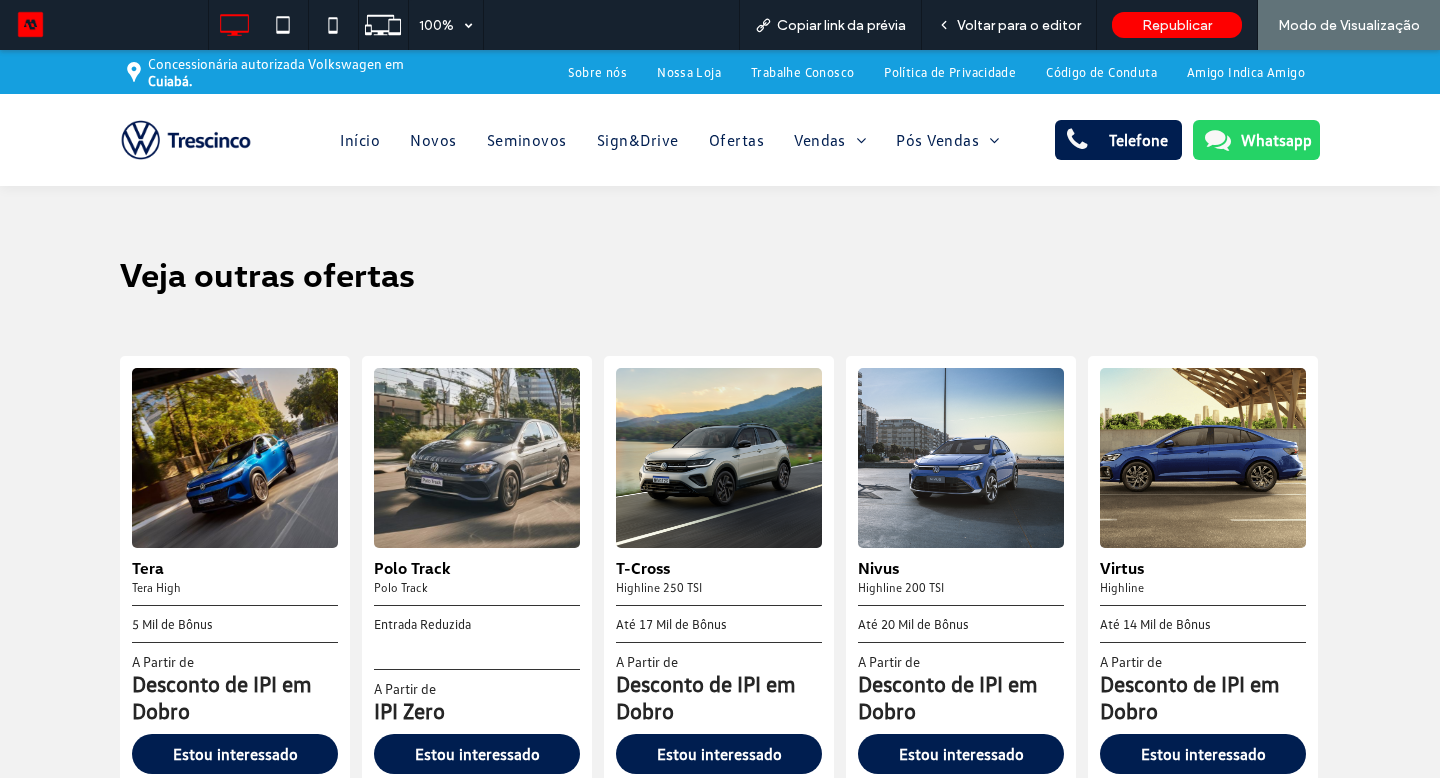 scroll, scrollTop: 653, scrollLeft: 0, axis: vertical 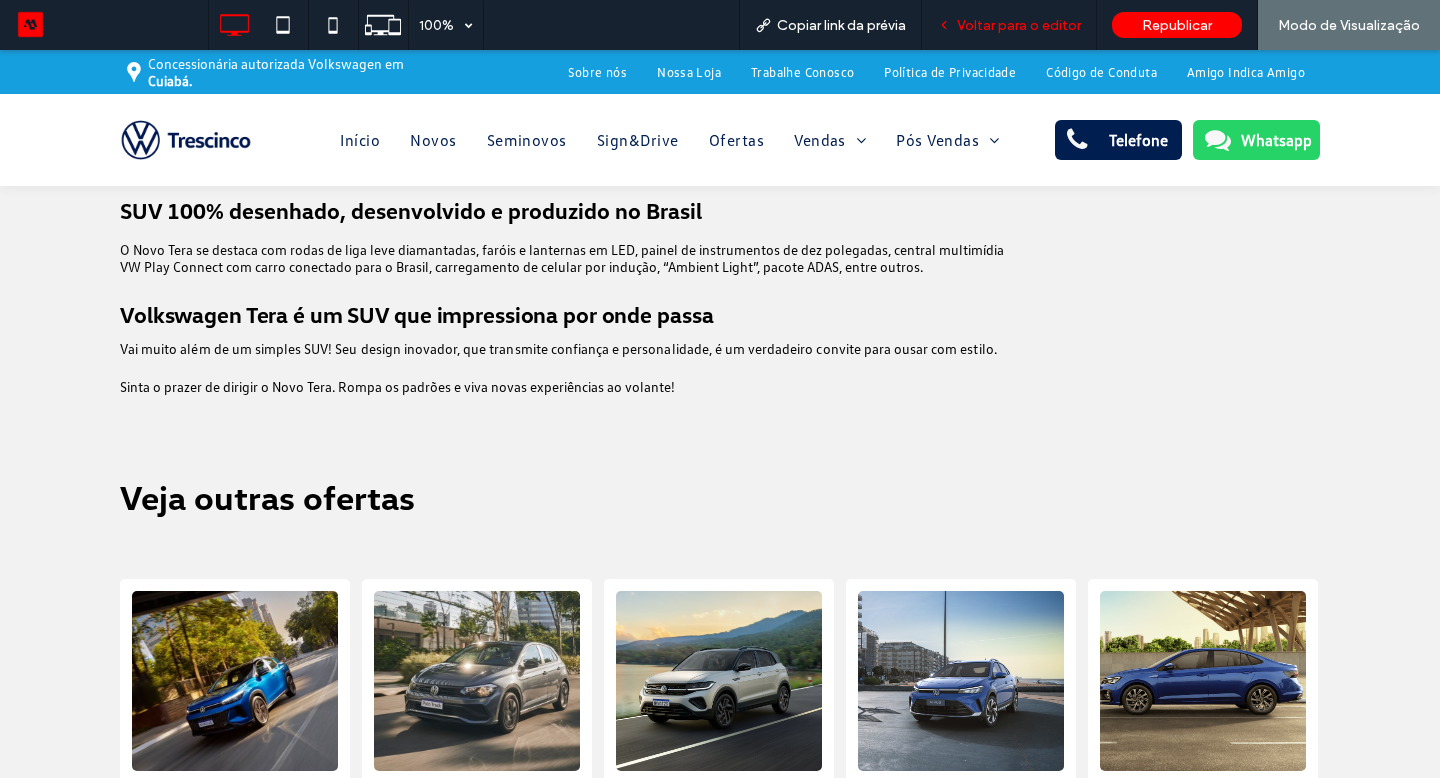 click 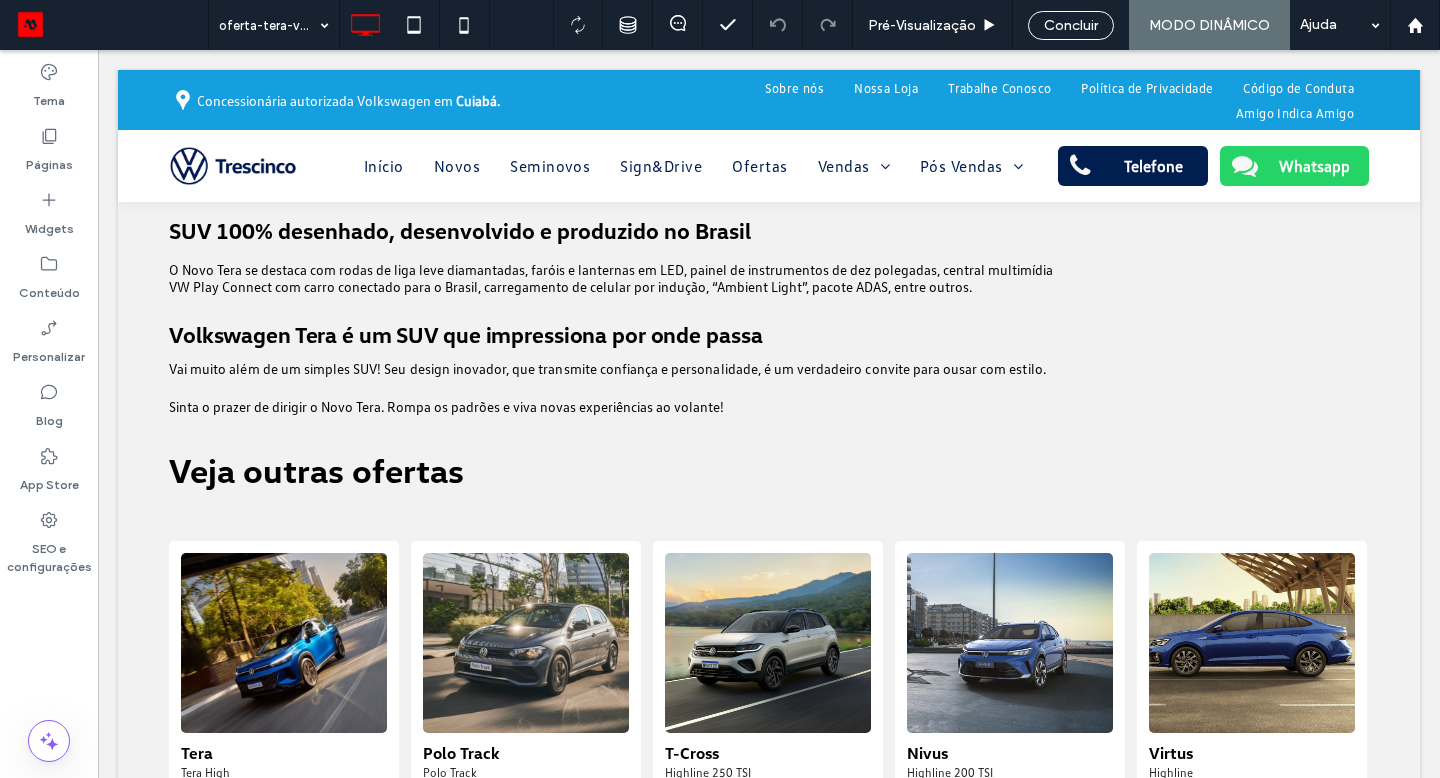 click on "Tera
Tera High
5 Mil de Bônus
A Partir de
Desconto de IPI em Dobro
Estou interessado
Polo Track
Polo Track
Entrada Reduzida +" at bounding box center [769, 761] 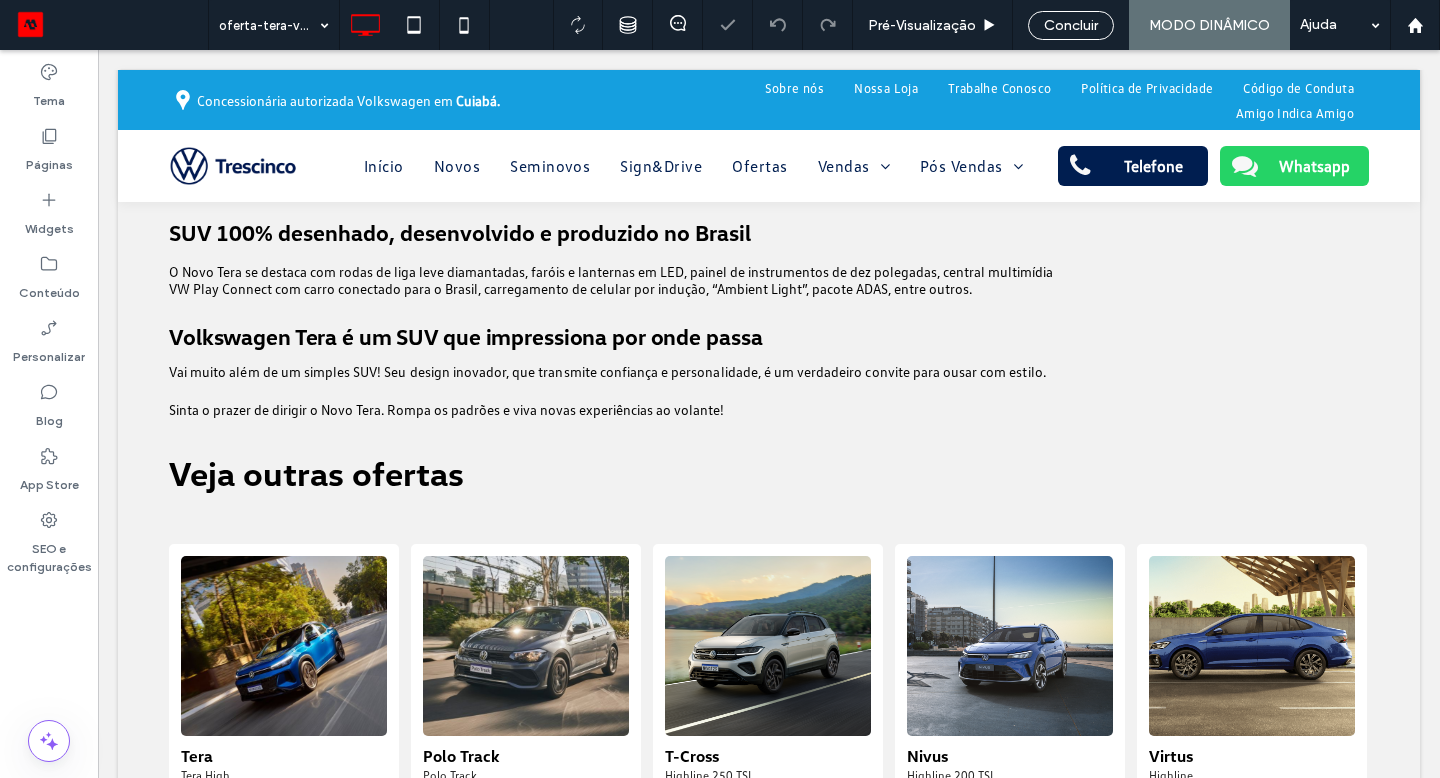 scroll, scrollTop: 656, scrollLeft: 0, axis: vertical 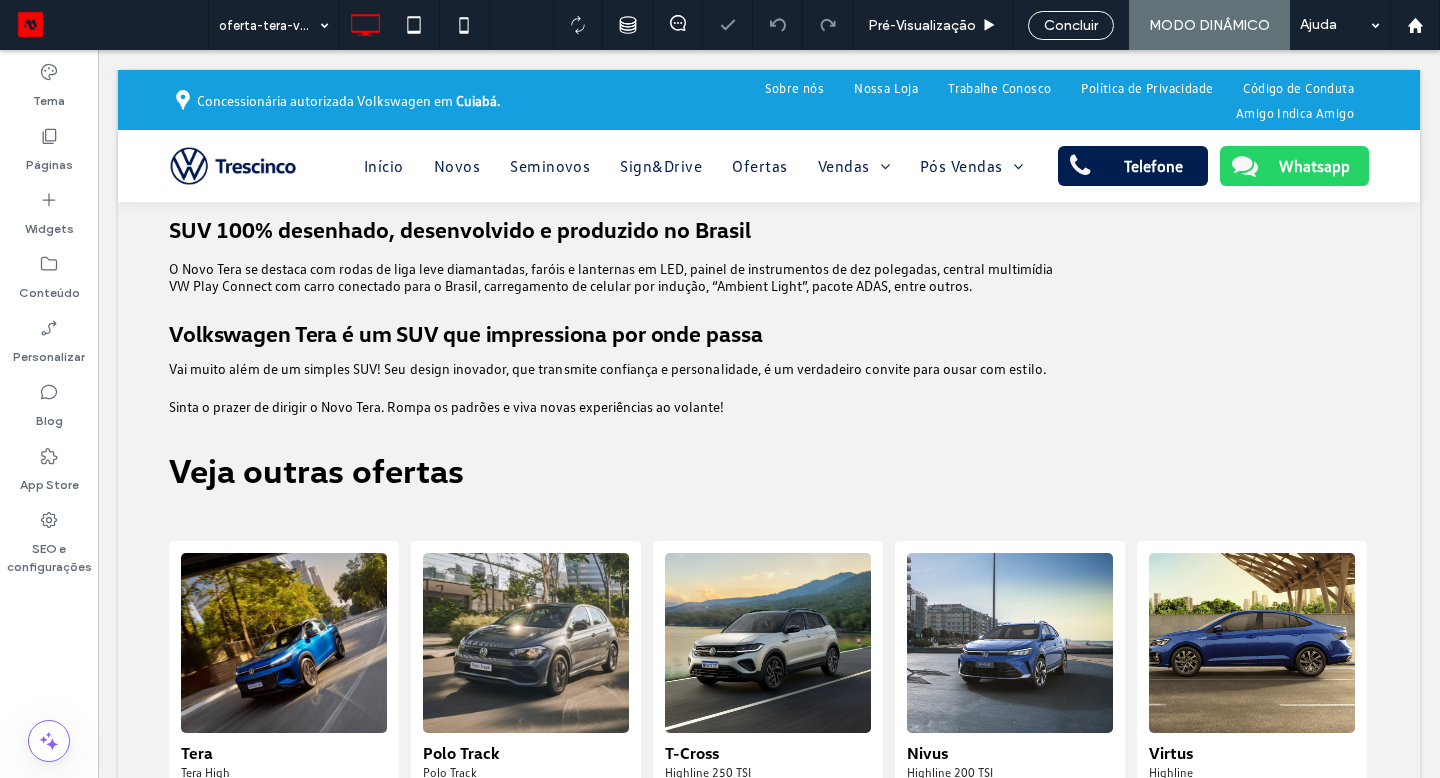 click on "Clique para editar no Modo Flex" at bounding box center (769, 761) 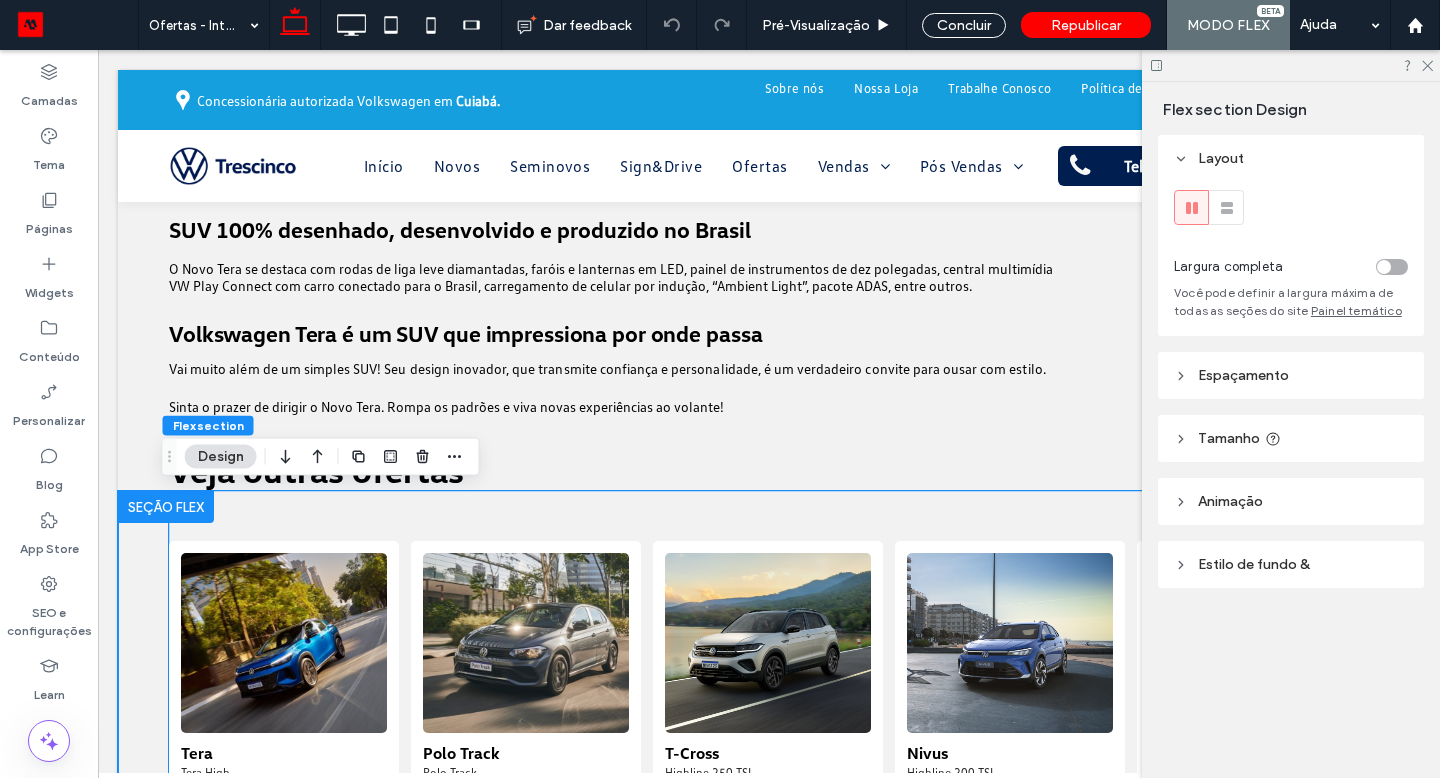 click at bounding box center [284, 643] 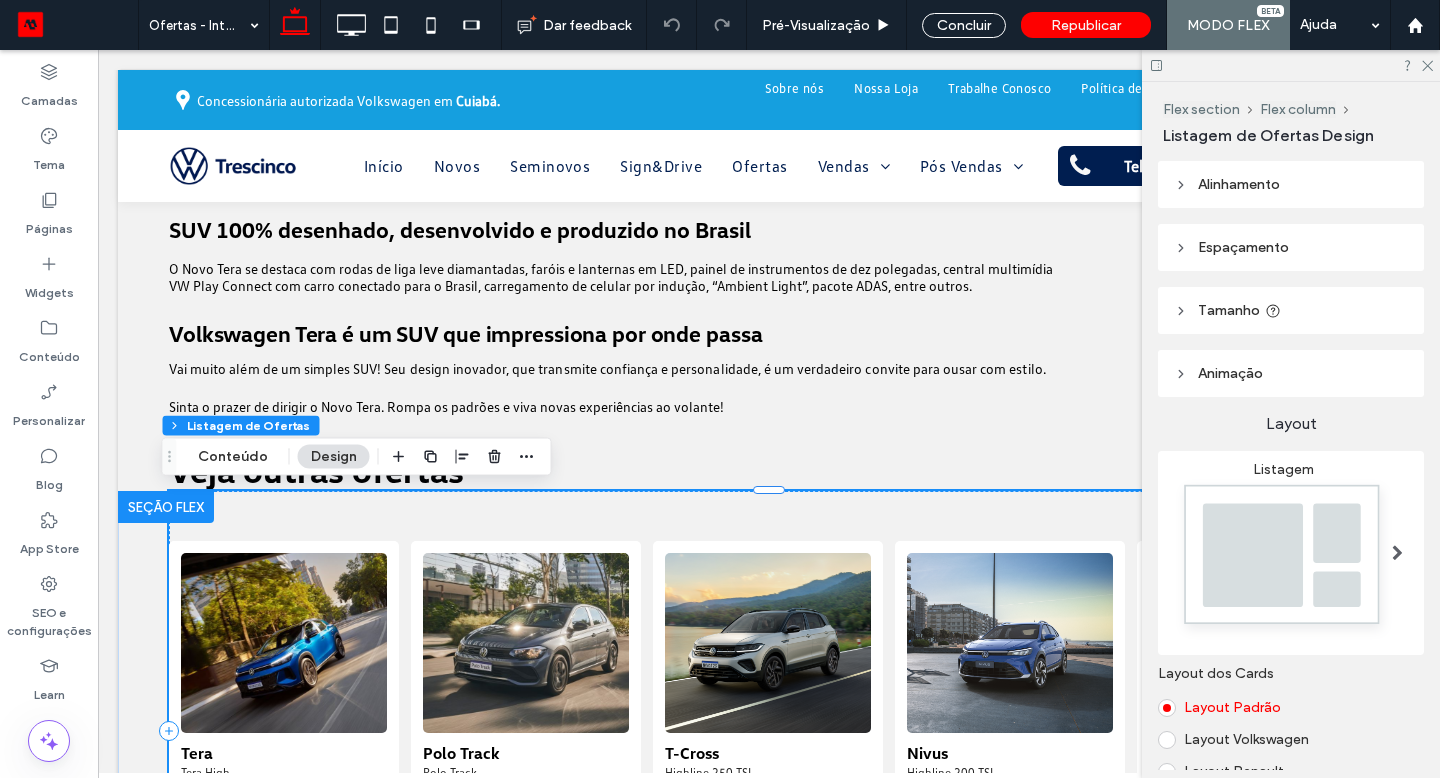 type on "*" 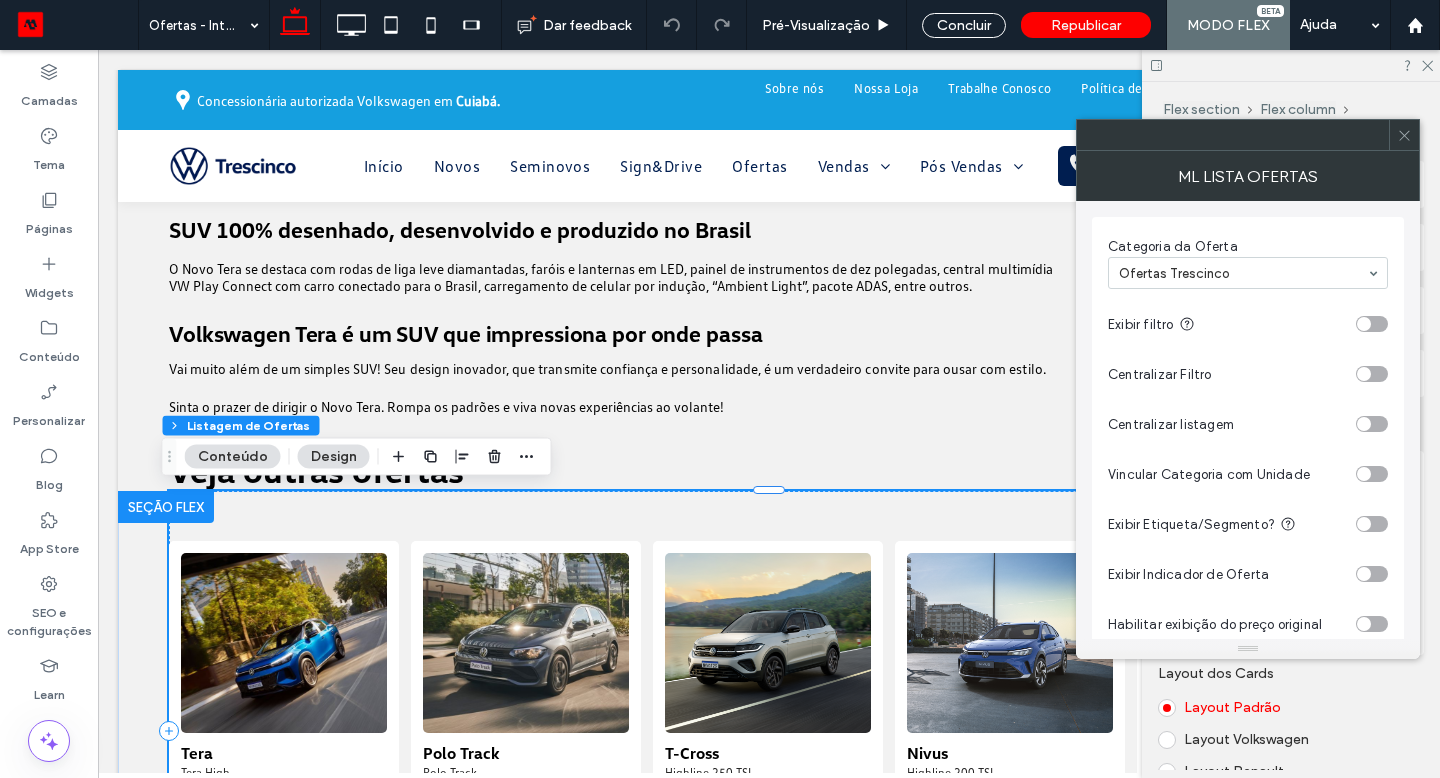drag, startPoint x: 942, startPoint y: 30, endPoint x: 1249, endPoint y: 336, distance: 433.45703 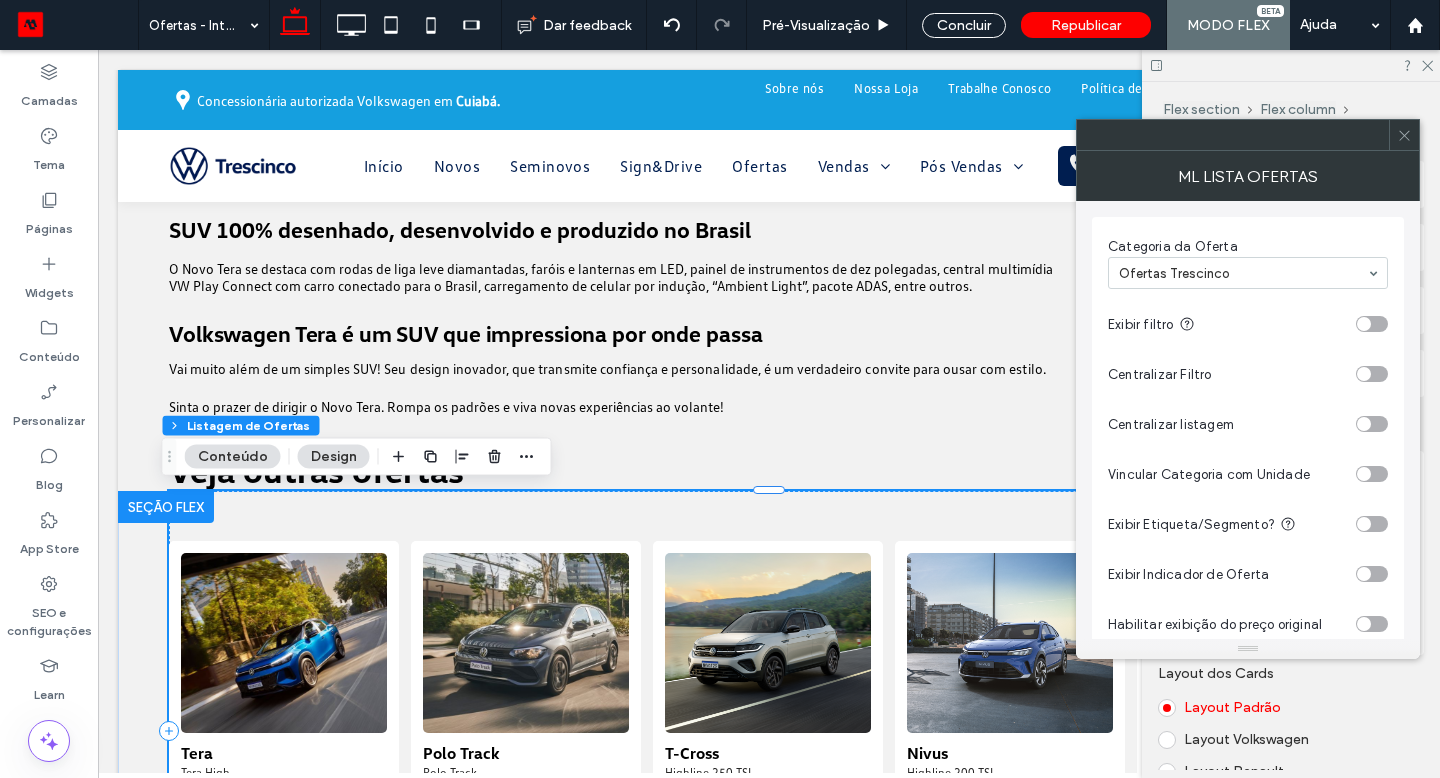 scroll, scrollTop: 301, scrollLeft: 0, axis: vertical 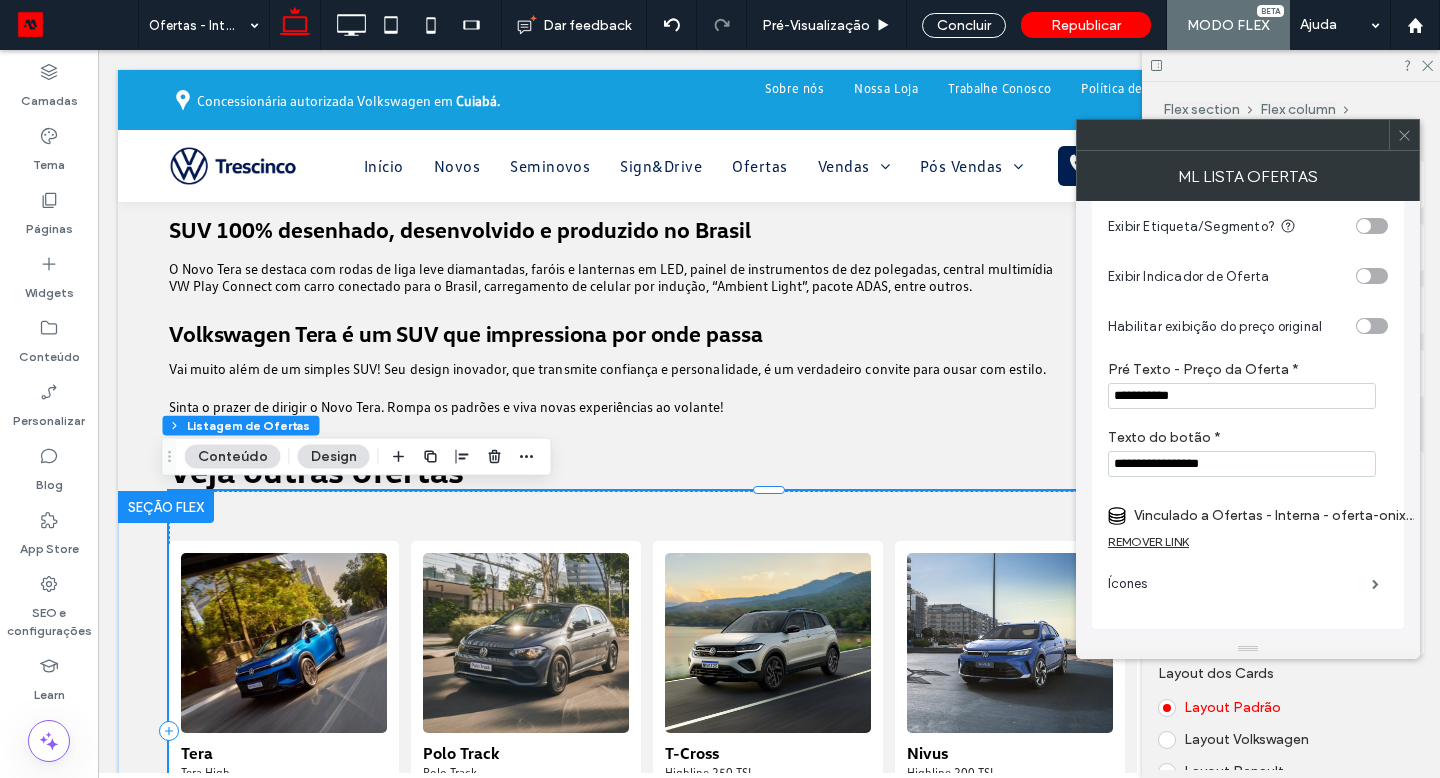 click on "Vinculado a Ofertas - Interna - oferta-onix-chevrolet-manaus" at bounding box center (1274, 515) 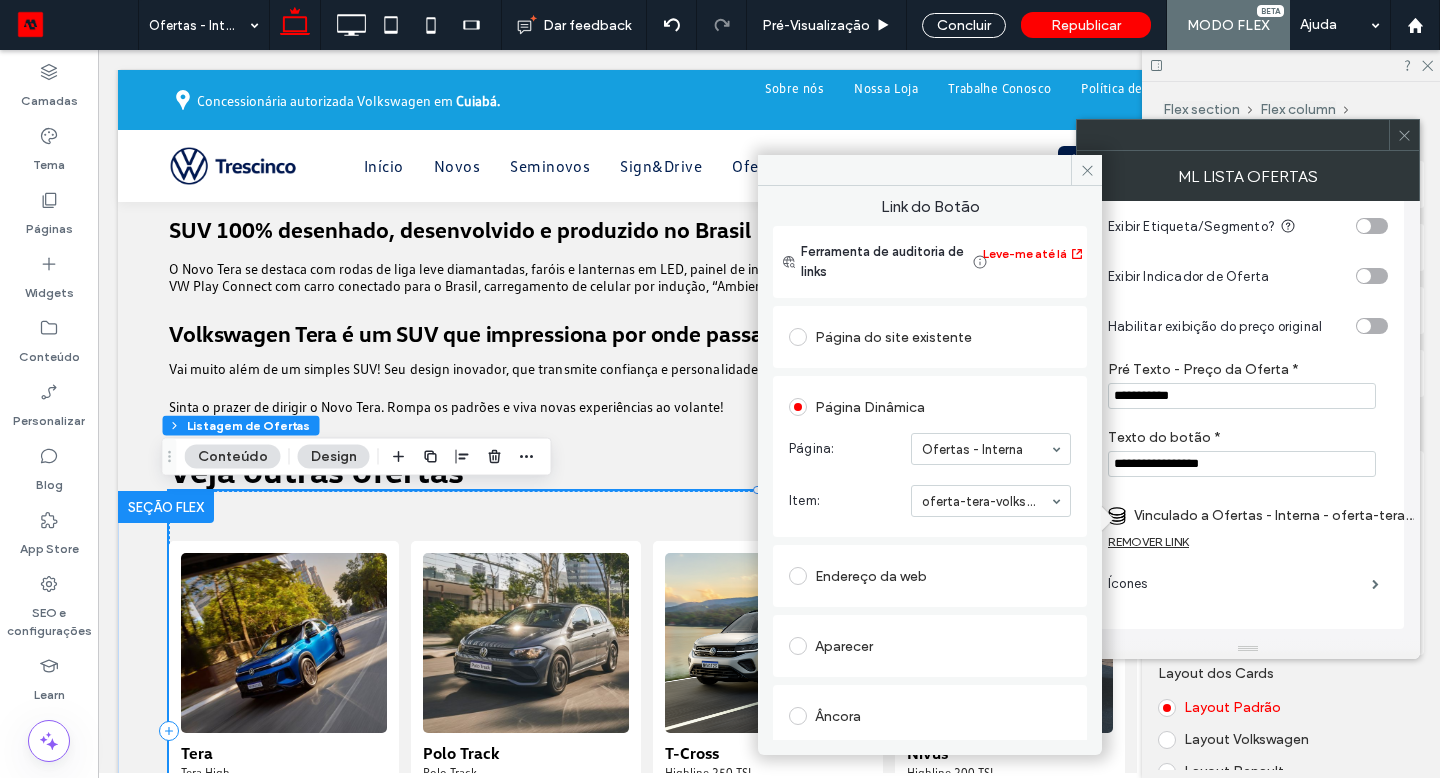 click at bounding box center (1086, 170) 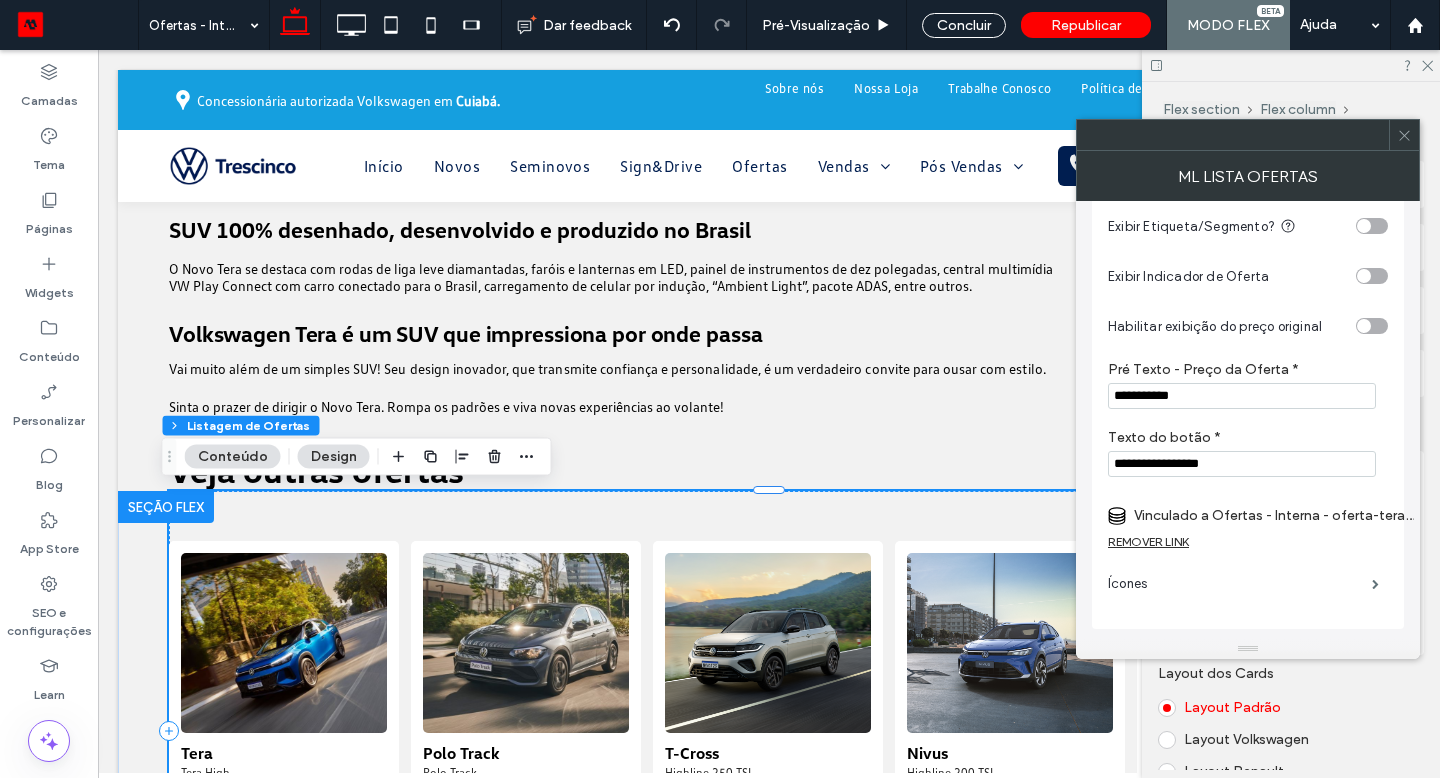 click at bounding box center (1404, 135) 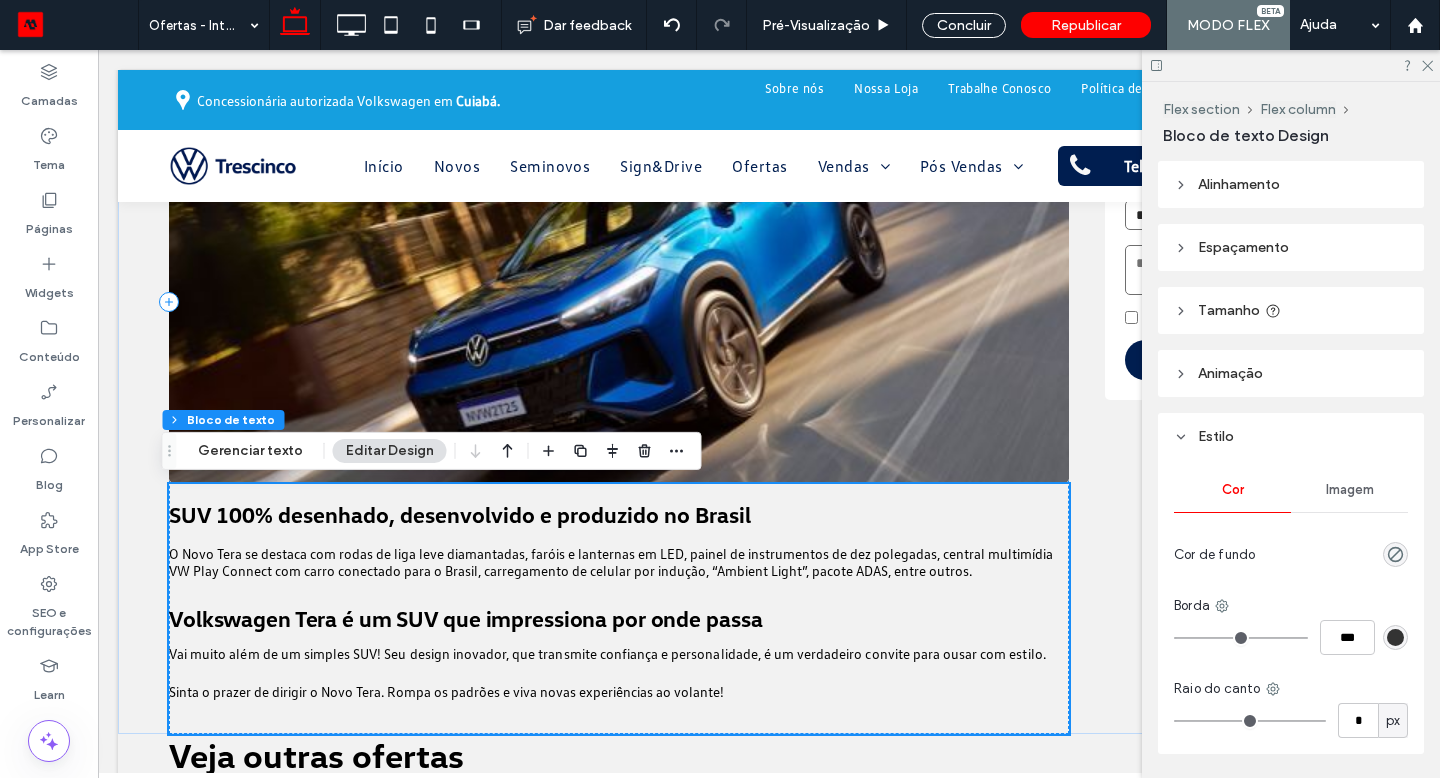 scroll, scrollTop: 346, scrollLeft: 0, axis: vertical 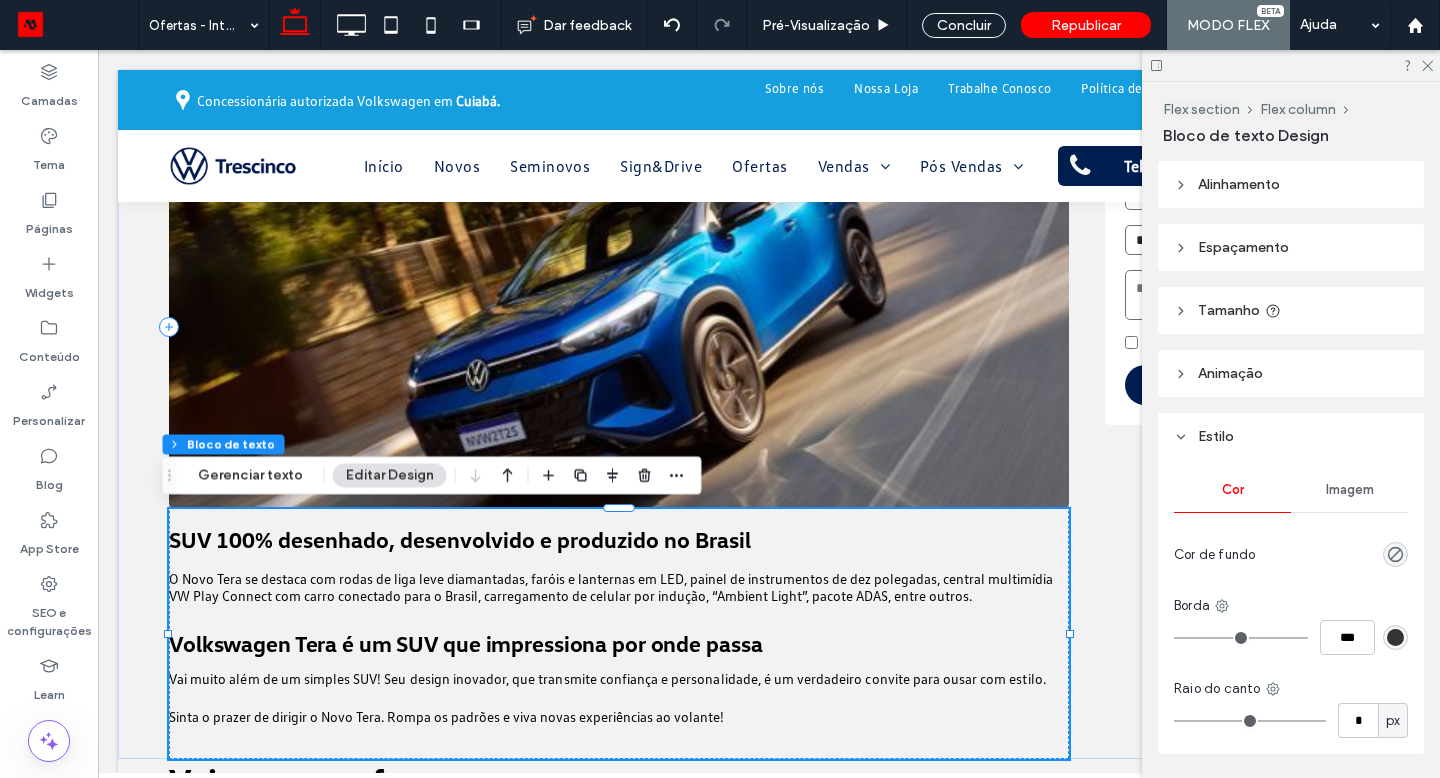 click on "O Novo Tera se destaca com rodas de liga leve diamantadas, faróis e lanternas em LED, painel de instrumentos de dez polegadas, central multimídia VW Play Connect com carro conectado para o Brasil, carregamento de celular por indução, “Ambient Light”, pacote ADAS, entre outros." at bounding box center (611, 587) 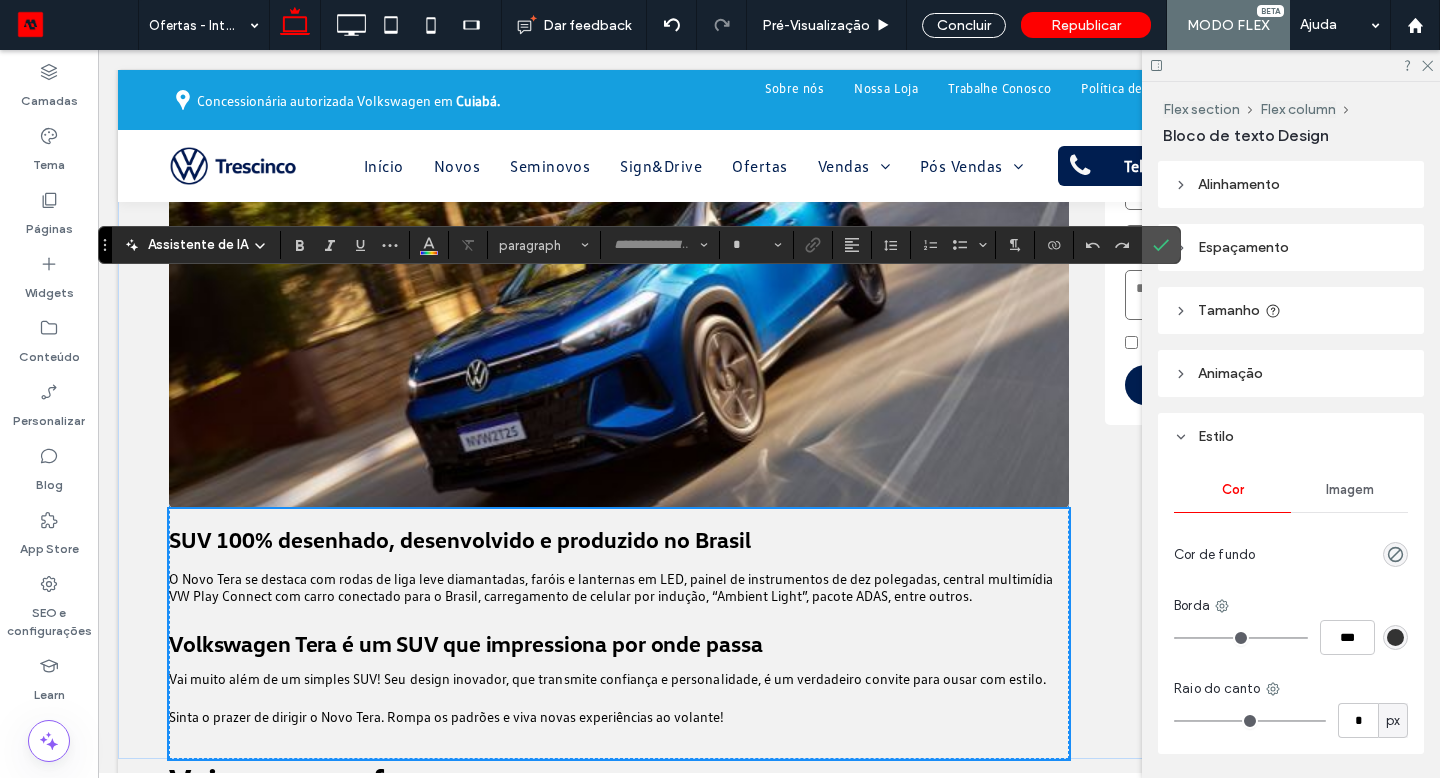 scroll, scrollTop: 575, scrollLeft: 0, axis: vertical 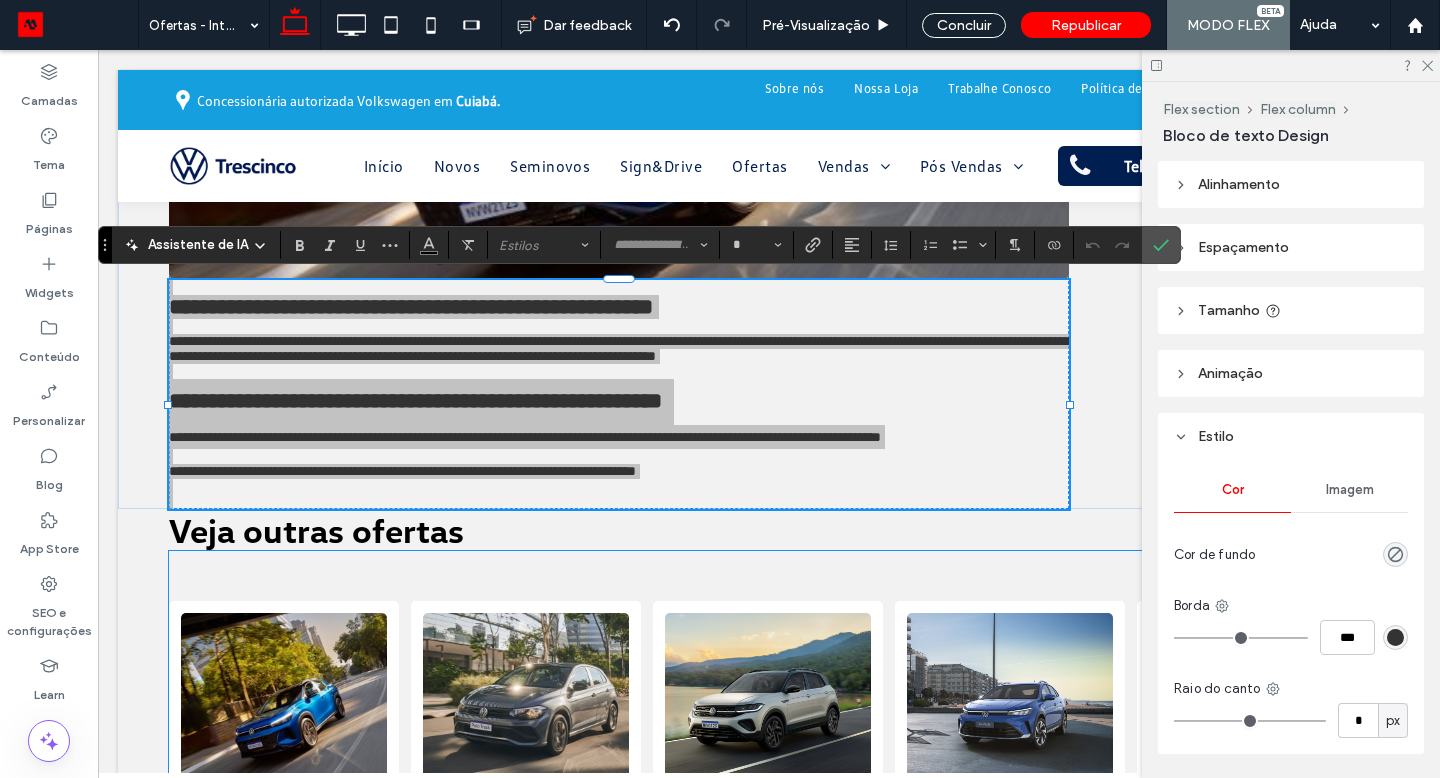 click at bounding box center [1054, 245] 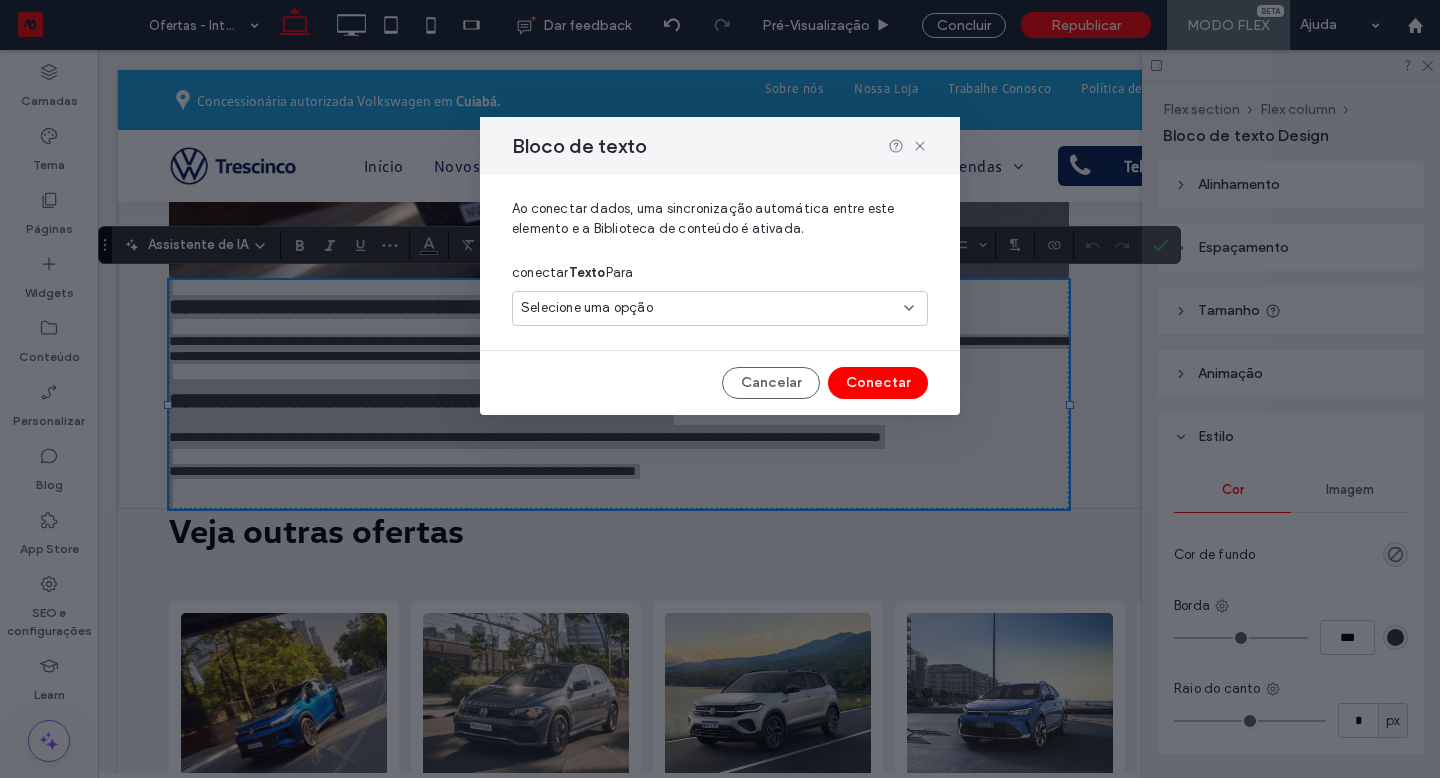 click on "Selecione uma opção" at bounding box center (708, 308) 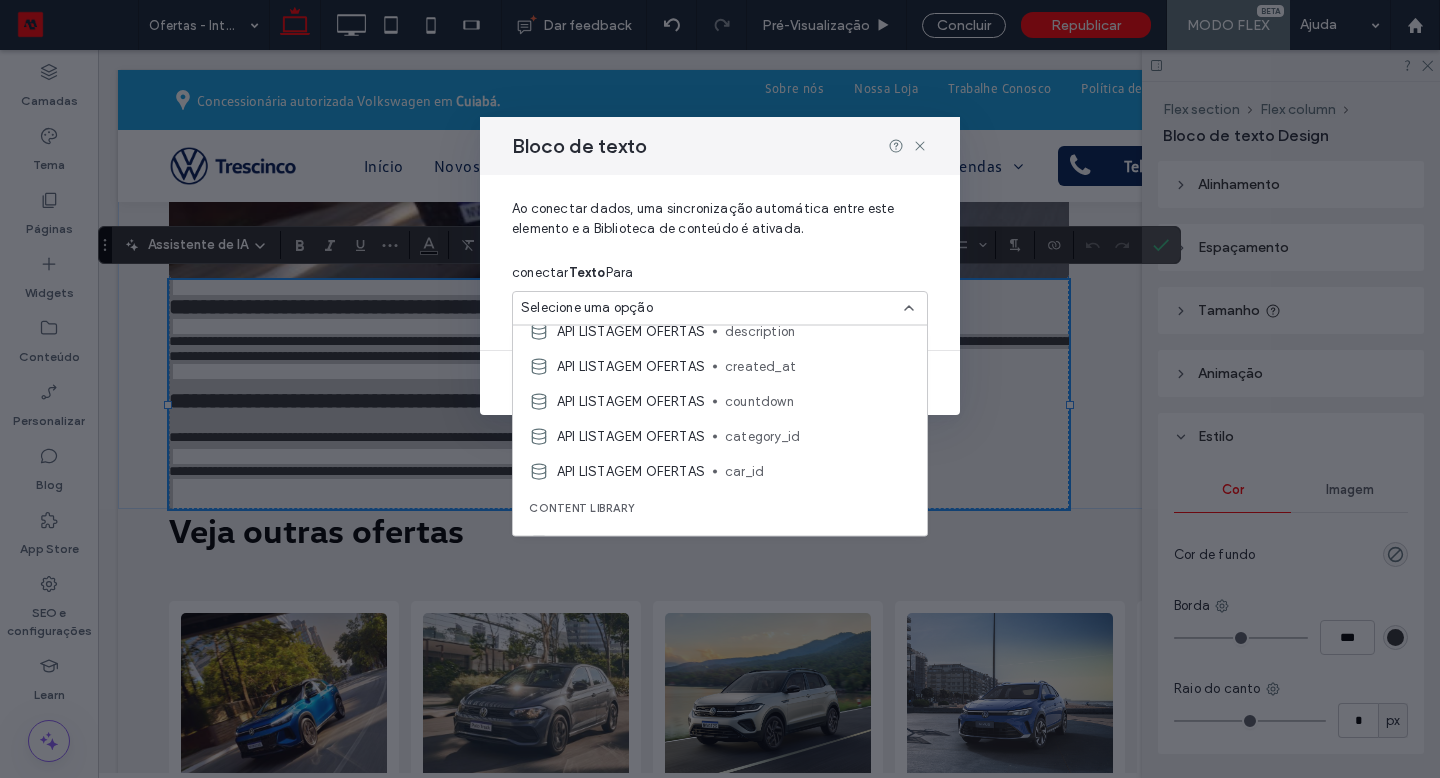scroll, scrollTop: 649, scrollLeft: 0, axis: vertical 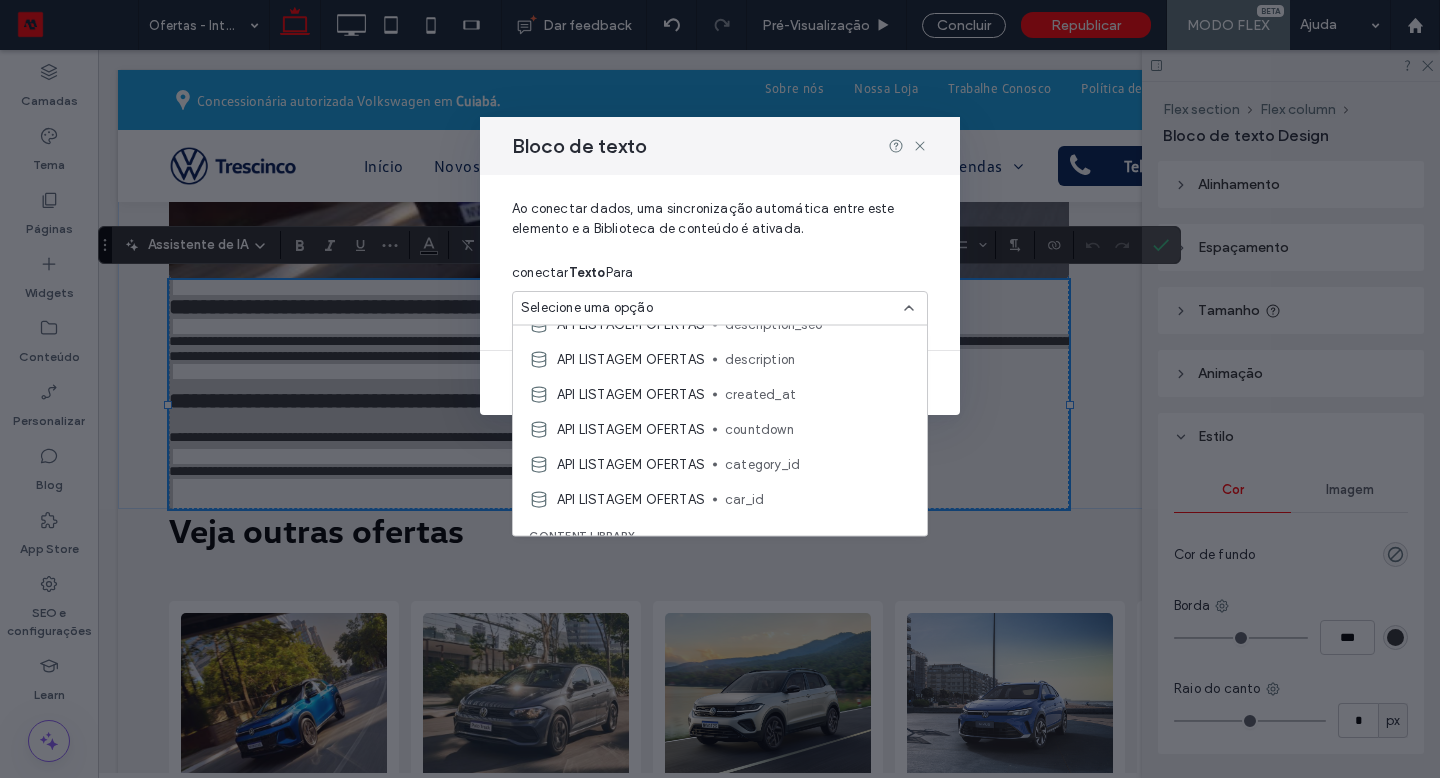 click on "description" at bounding box center (818, 359) 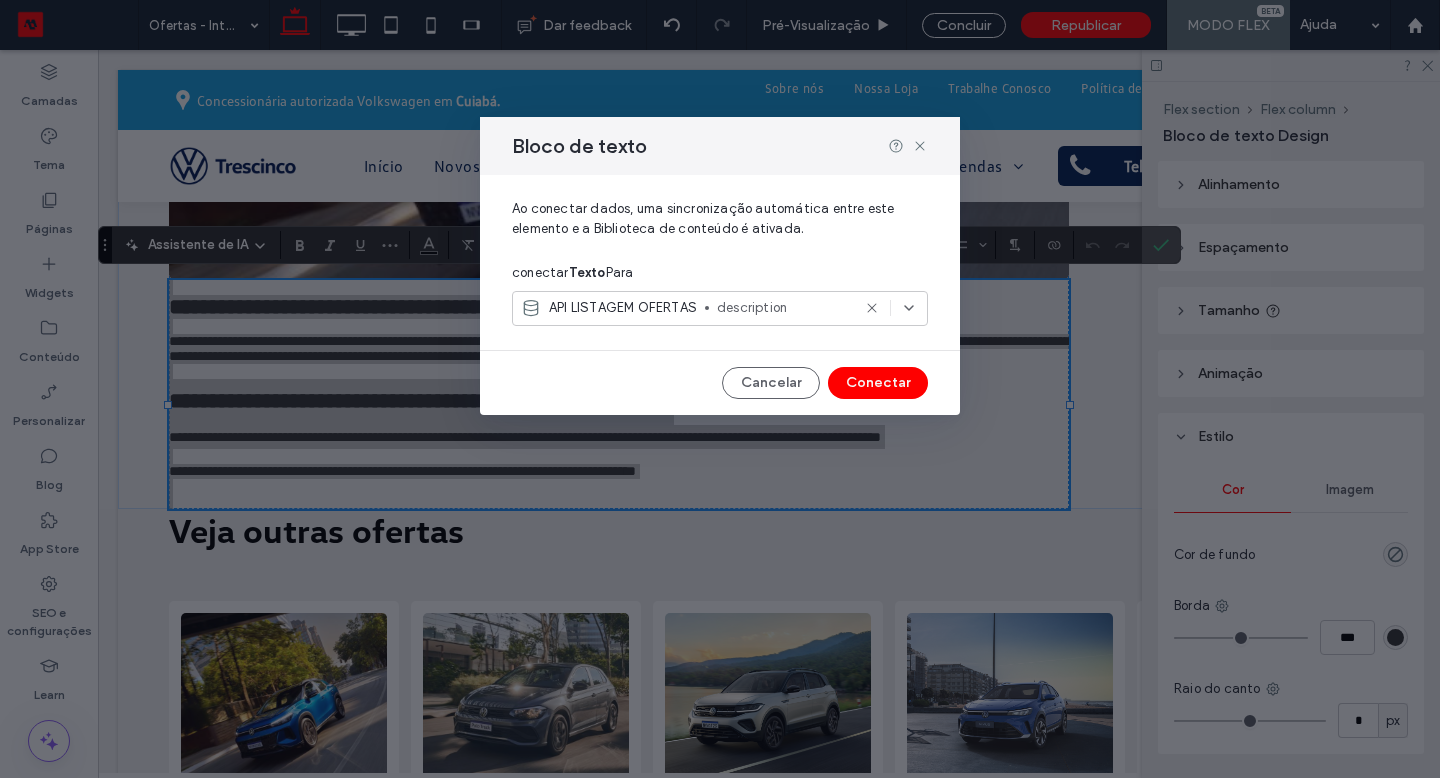 click on "Conectar" at bounding box center (878, 383) 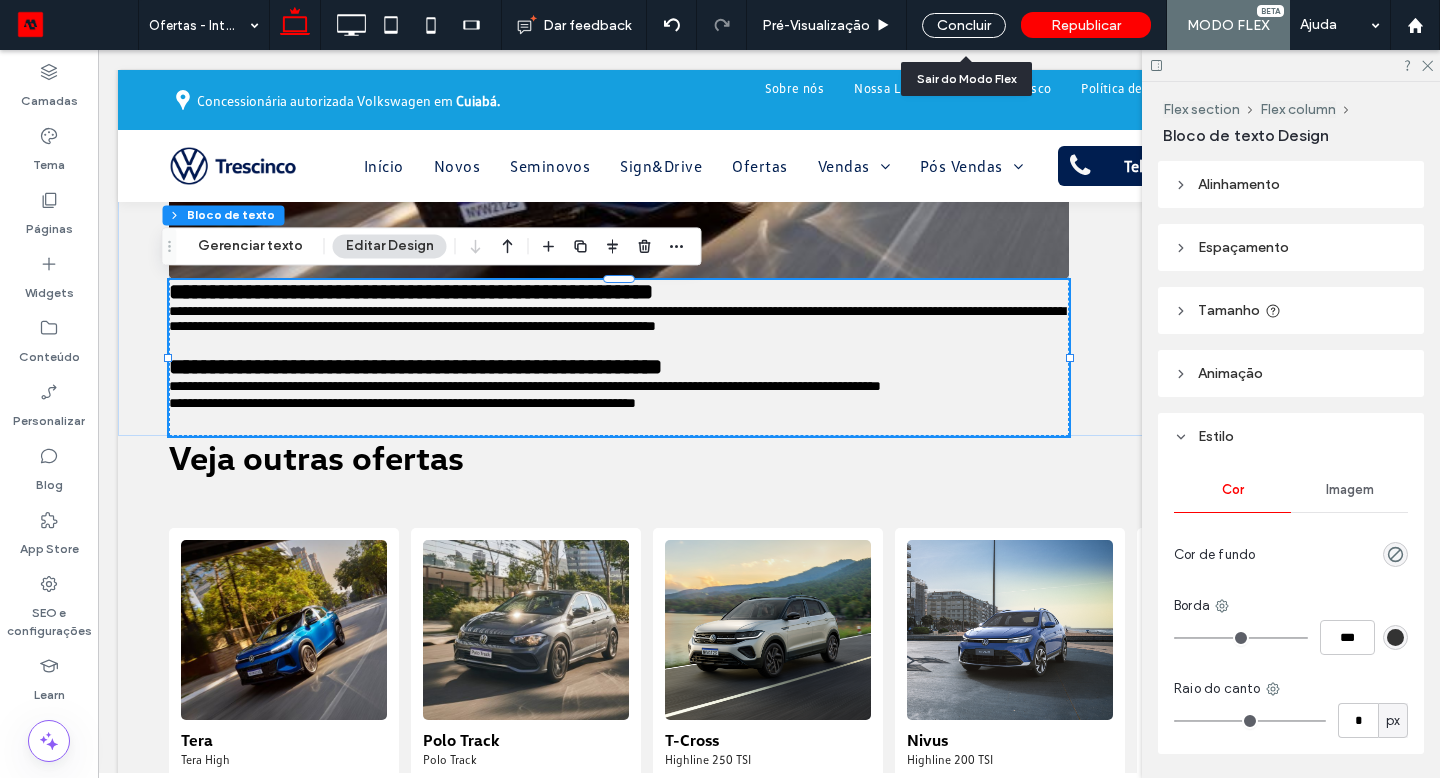 click on "Concluir" at bounding box center [964, 25] 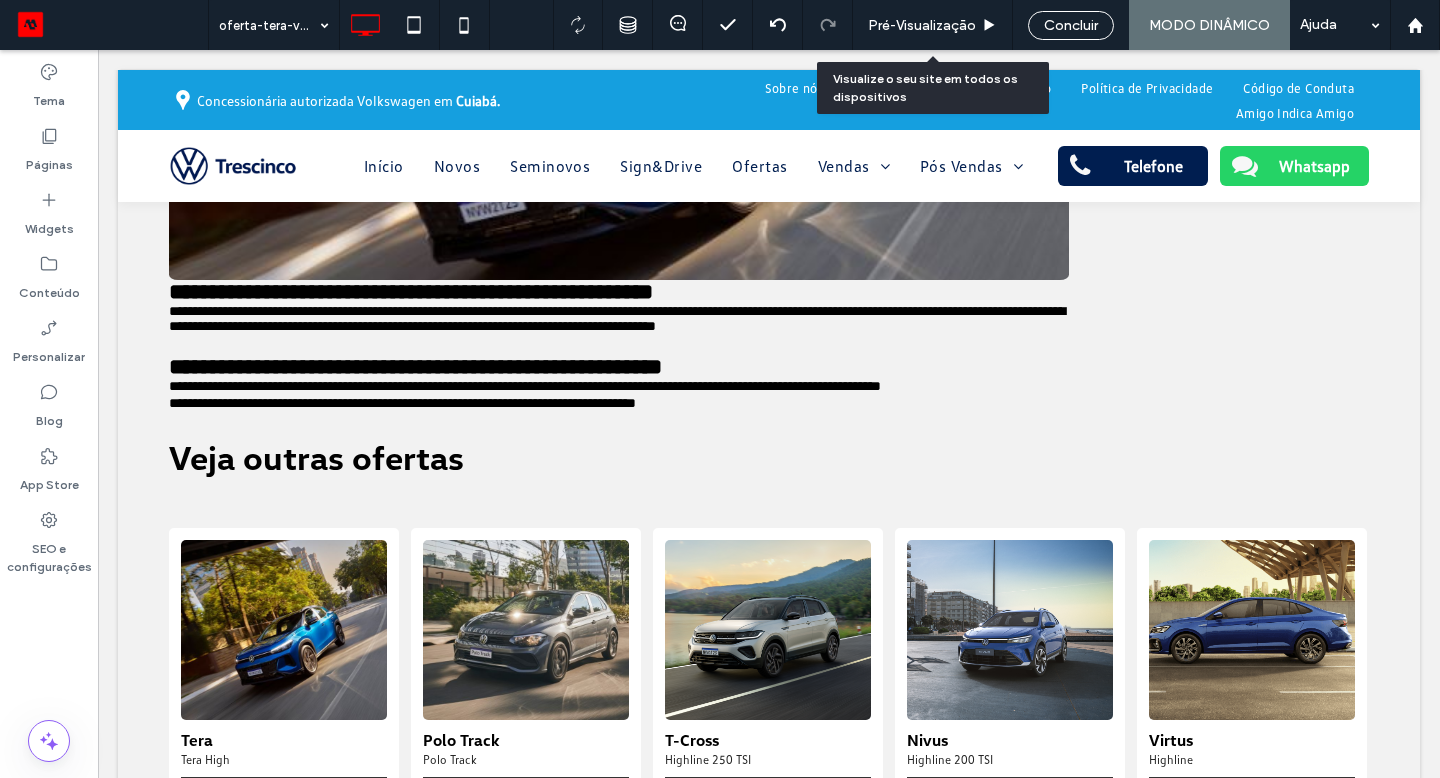click 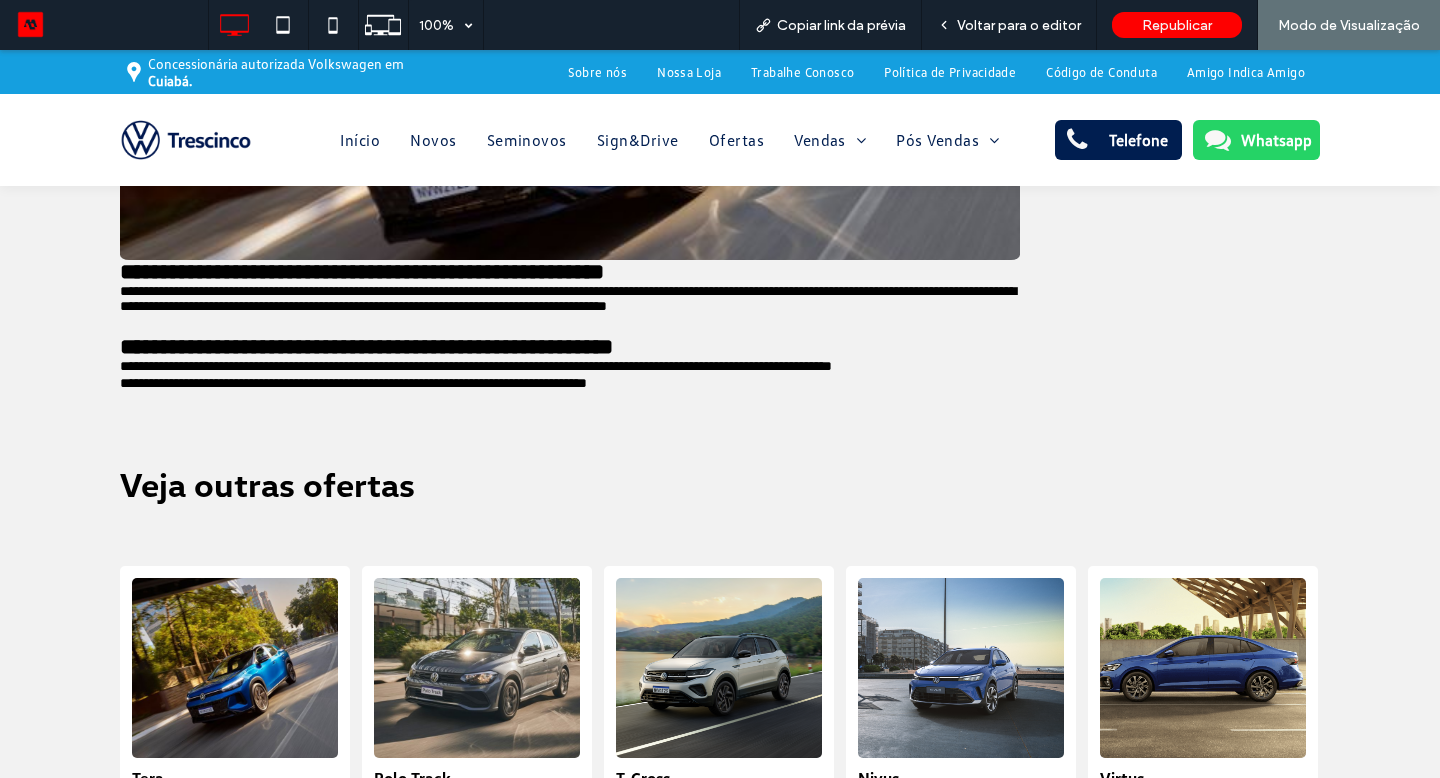 click at bounding box center (477, 668) 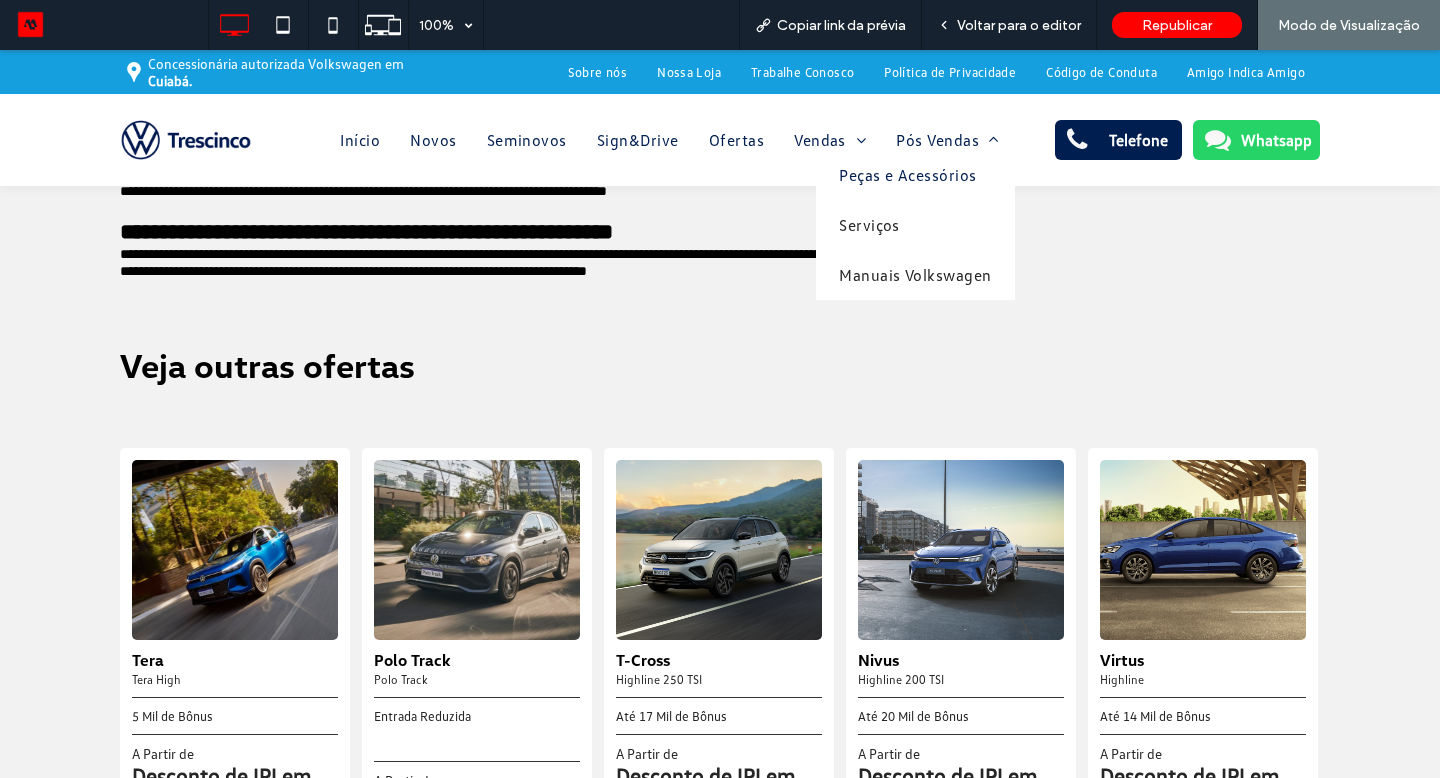 scroll, scrollTop: 692, scrollLeft: 0, axis: vertical 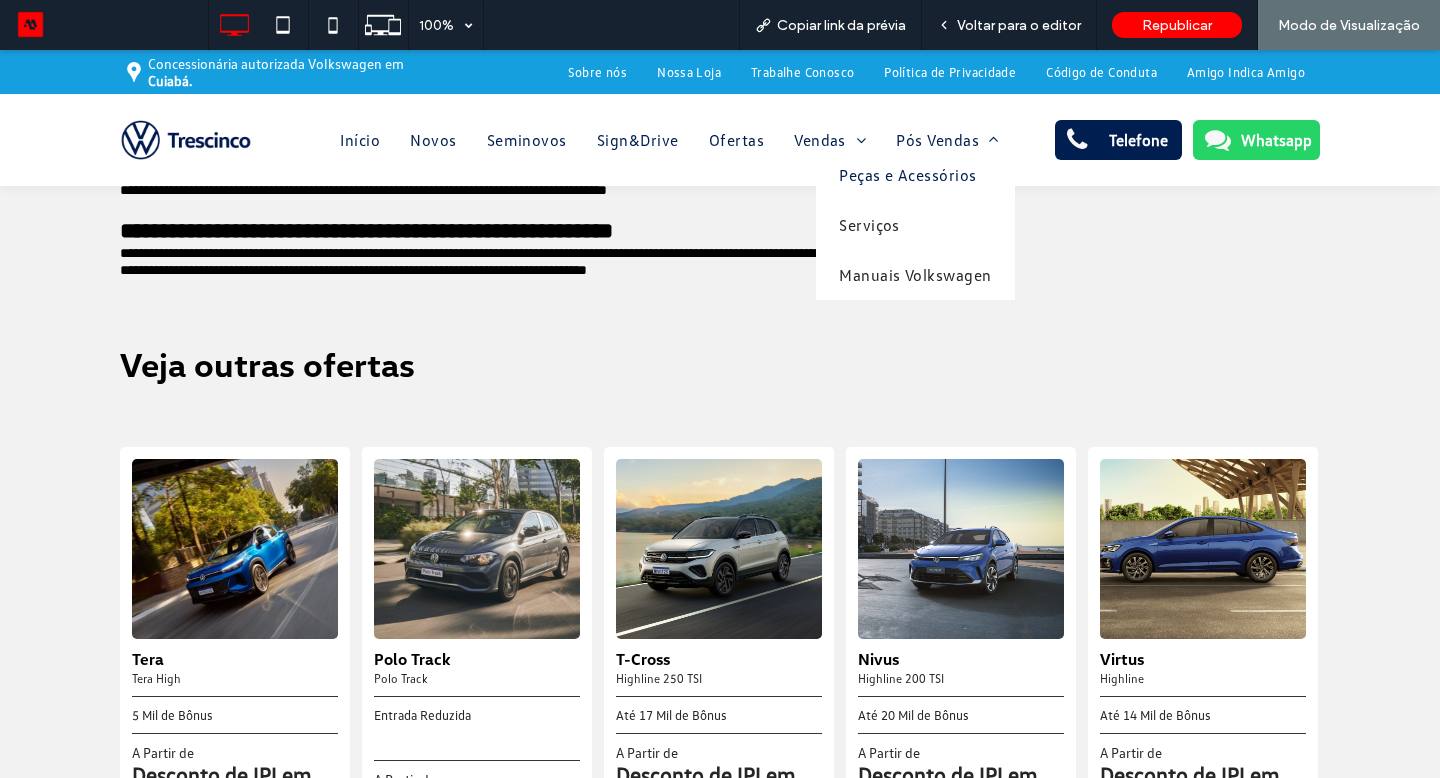 click at bounding box center (477, 549) 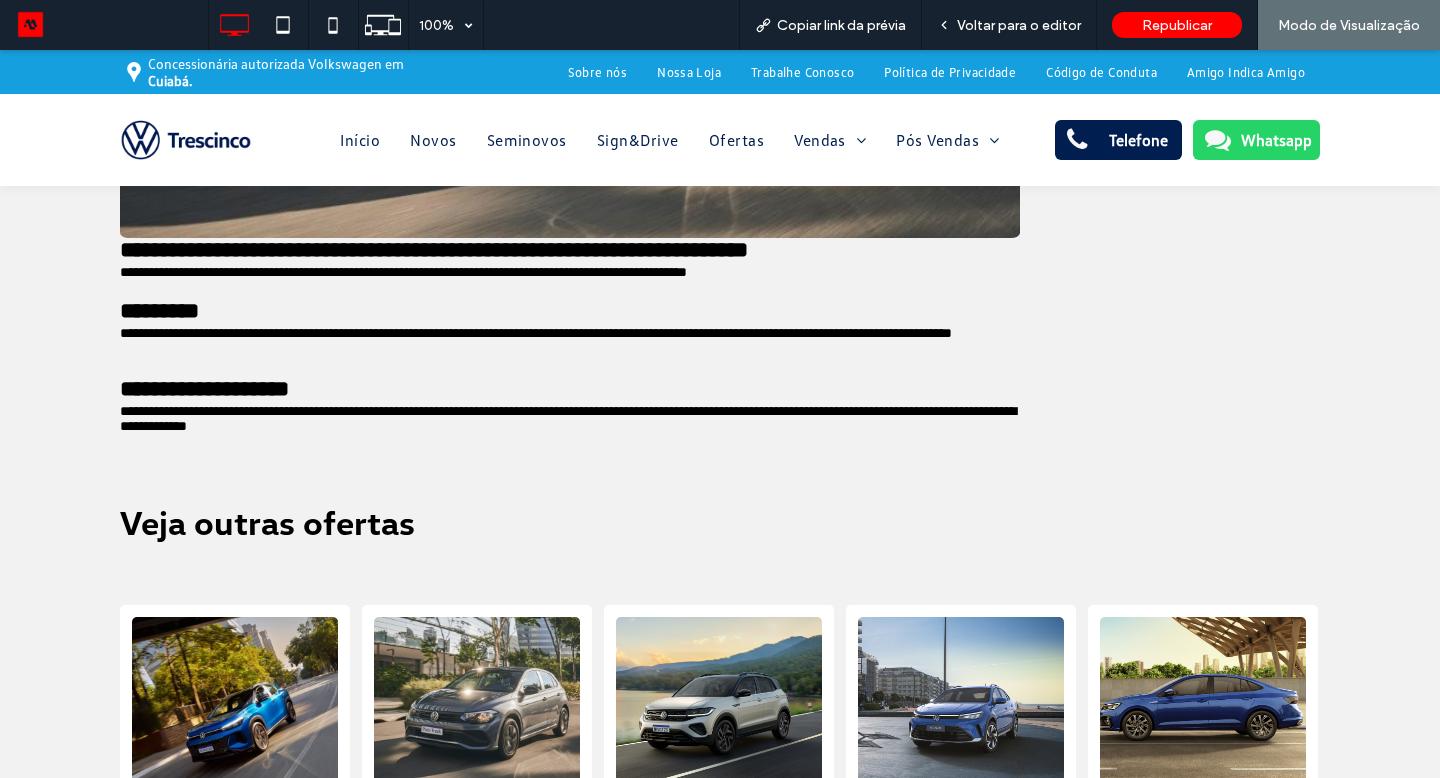 scroll, scrollTop: 637, scrollLeft: 0, axis: vertical 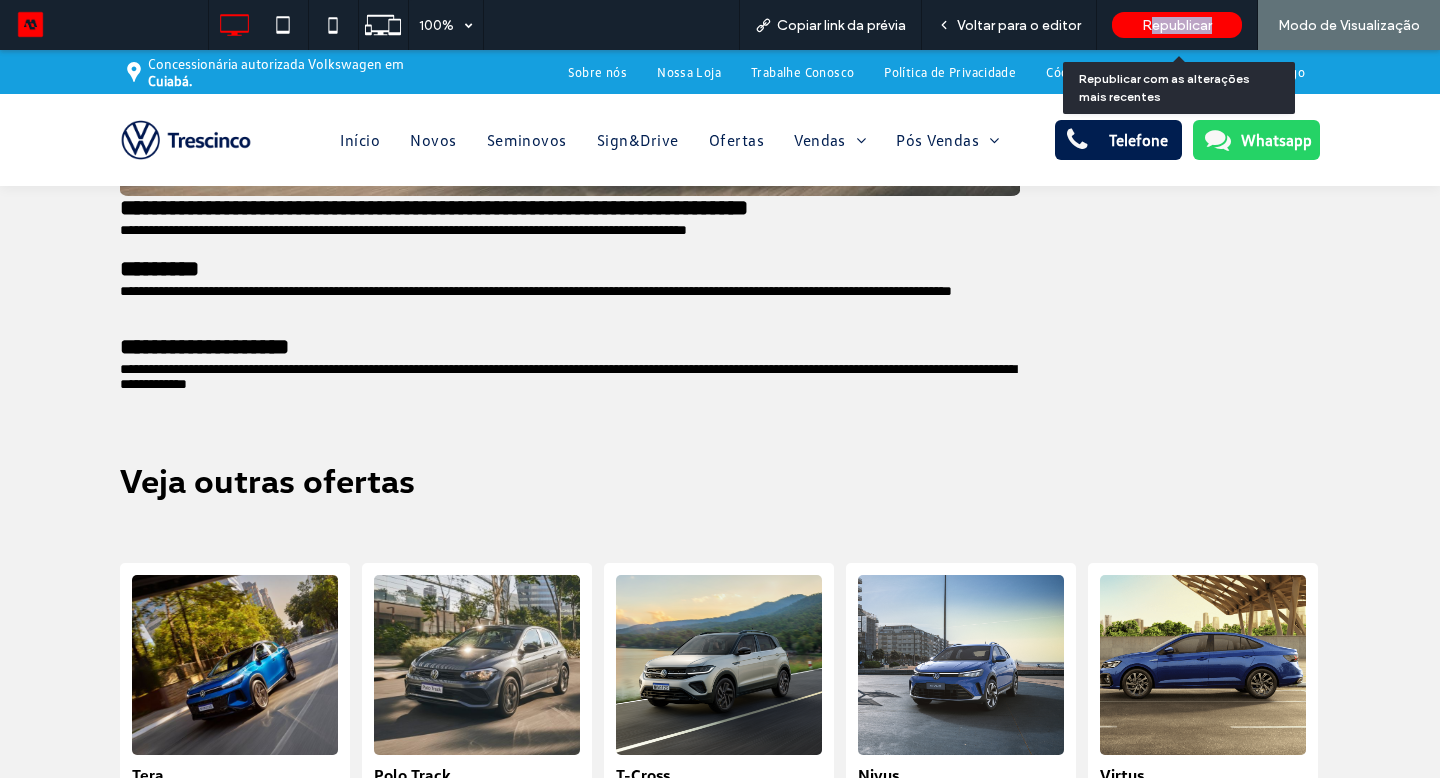 drag, startPoint x: 670, startPoint y: 261, endPoint x: 1157, endPoint y: 38, distance: 535.6286 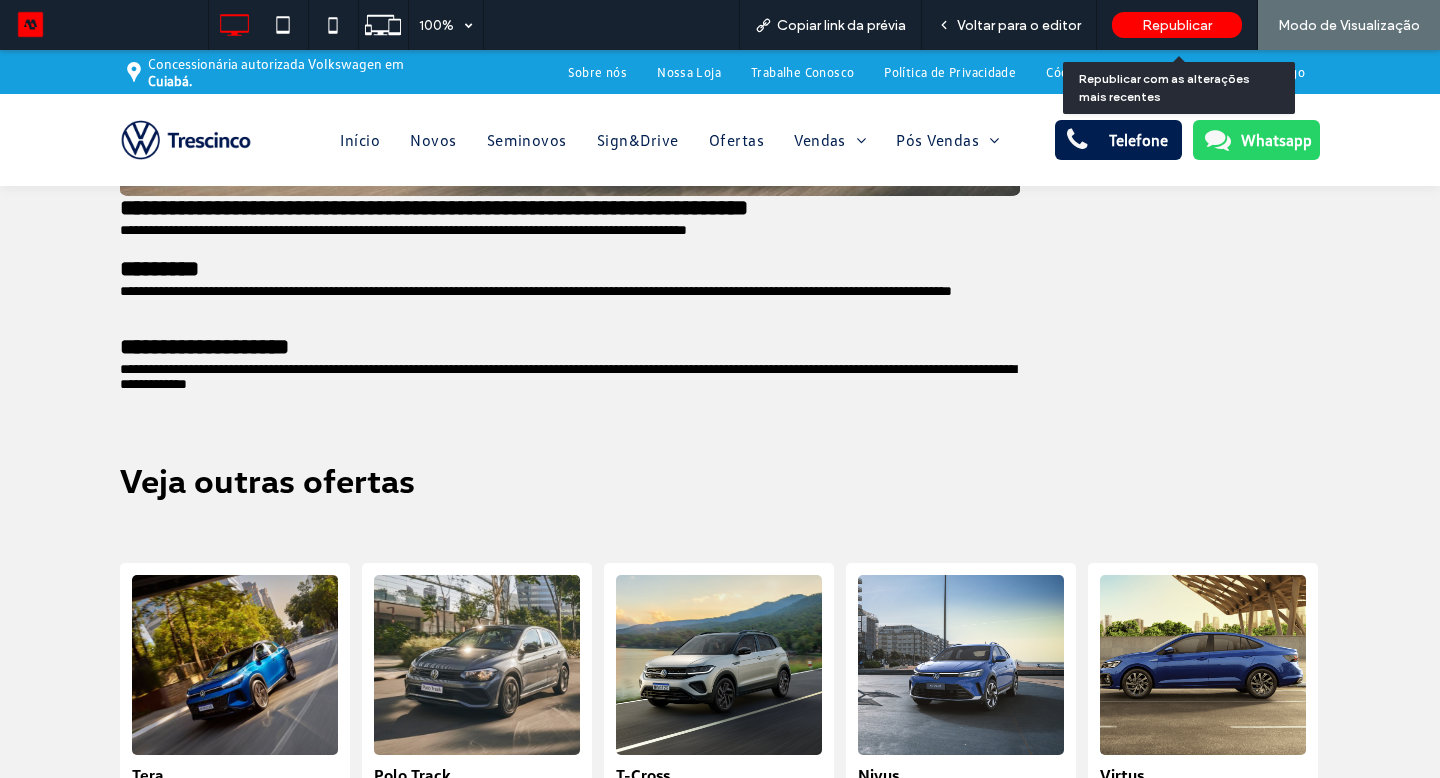 drag, startPoint x: 1157, startPoint y: 38, endPoint x: 1150, endPoint y: 28, distance: 12.206555 